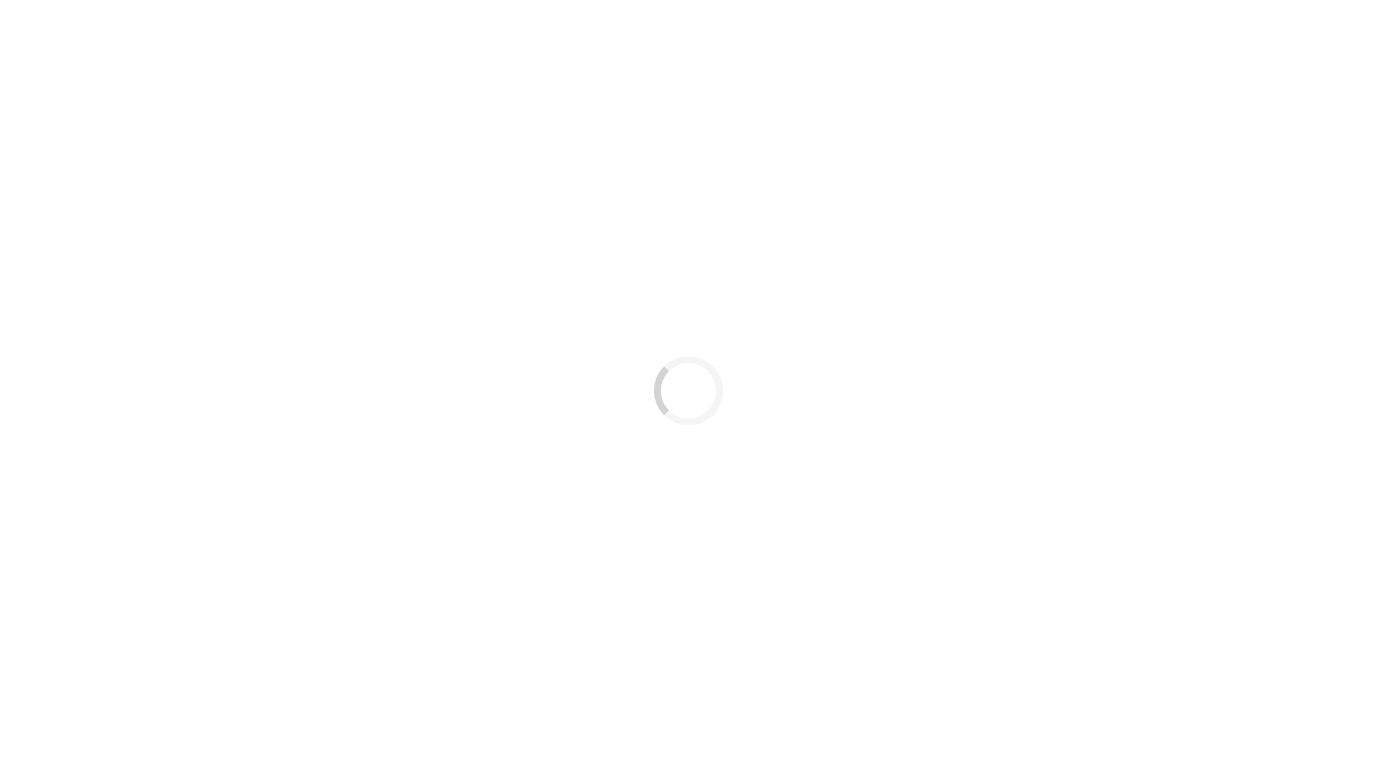 scroll, scrollTop: 0, scrollLeft: 0, axis: both 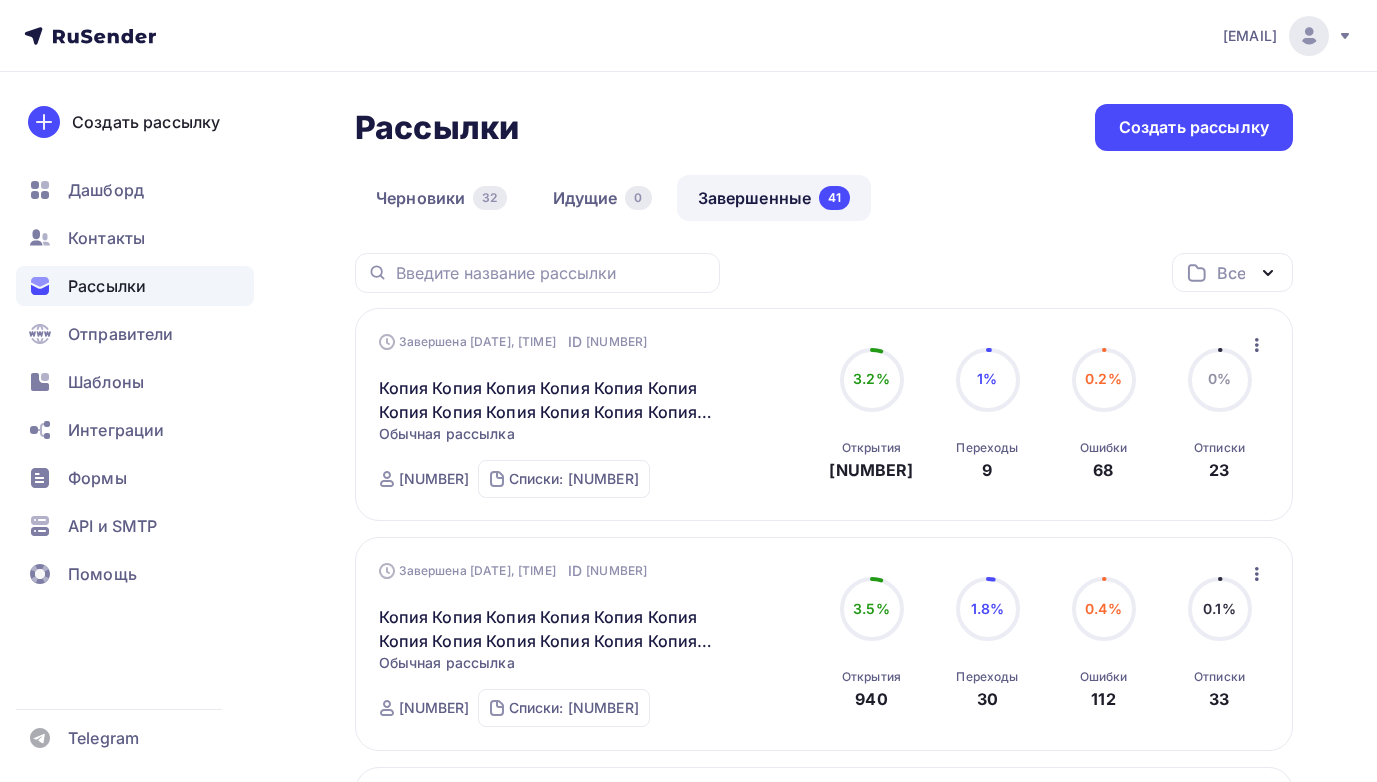 click on "[EMAIL] Аккаунт Тарифы Выйти Создать рассылку Дашборд Контакты Рассылки Отправители Шаблоны Интеграции Формы API и SMTP Помощь Telegram Аккаунт Тарифы Помощь Выйти" at bounding box center [688, 36] 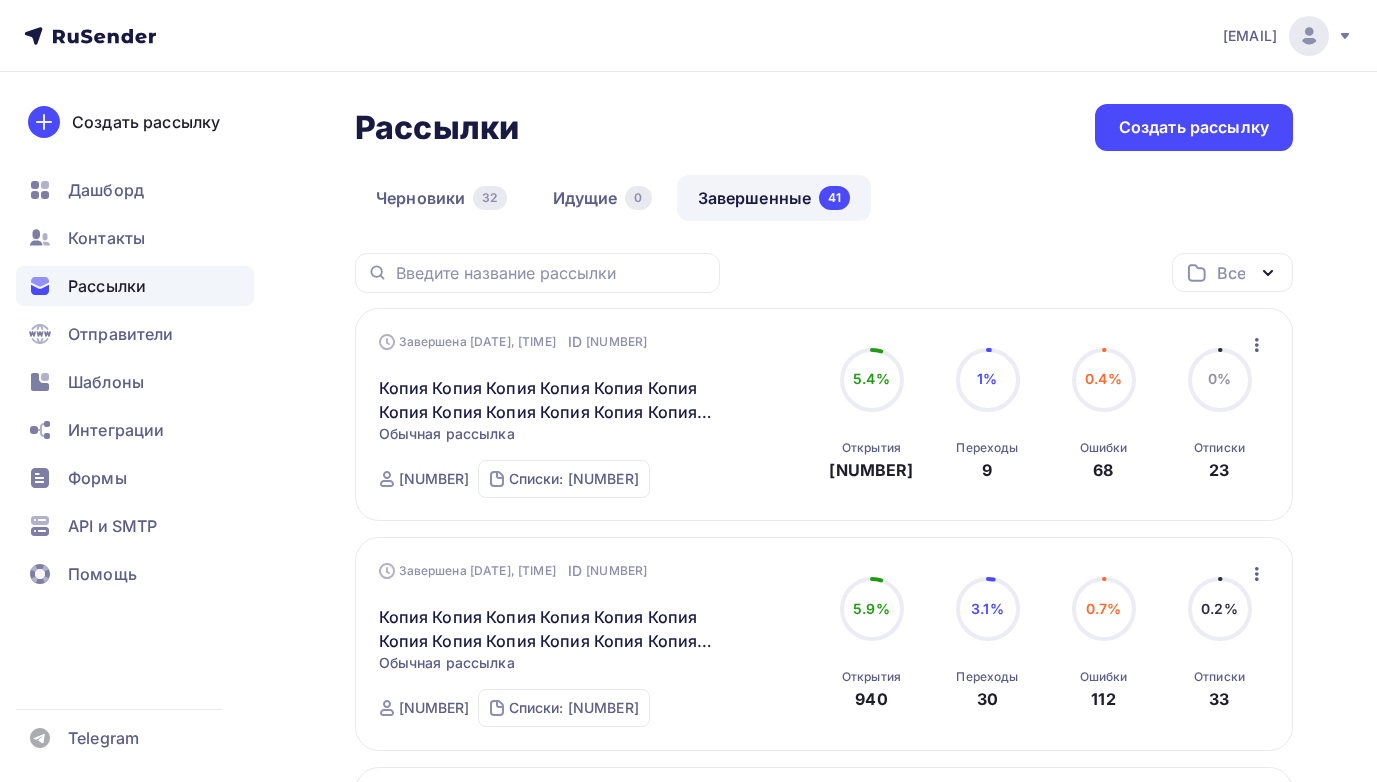 click 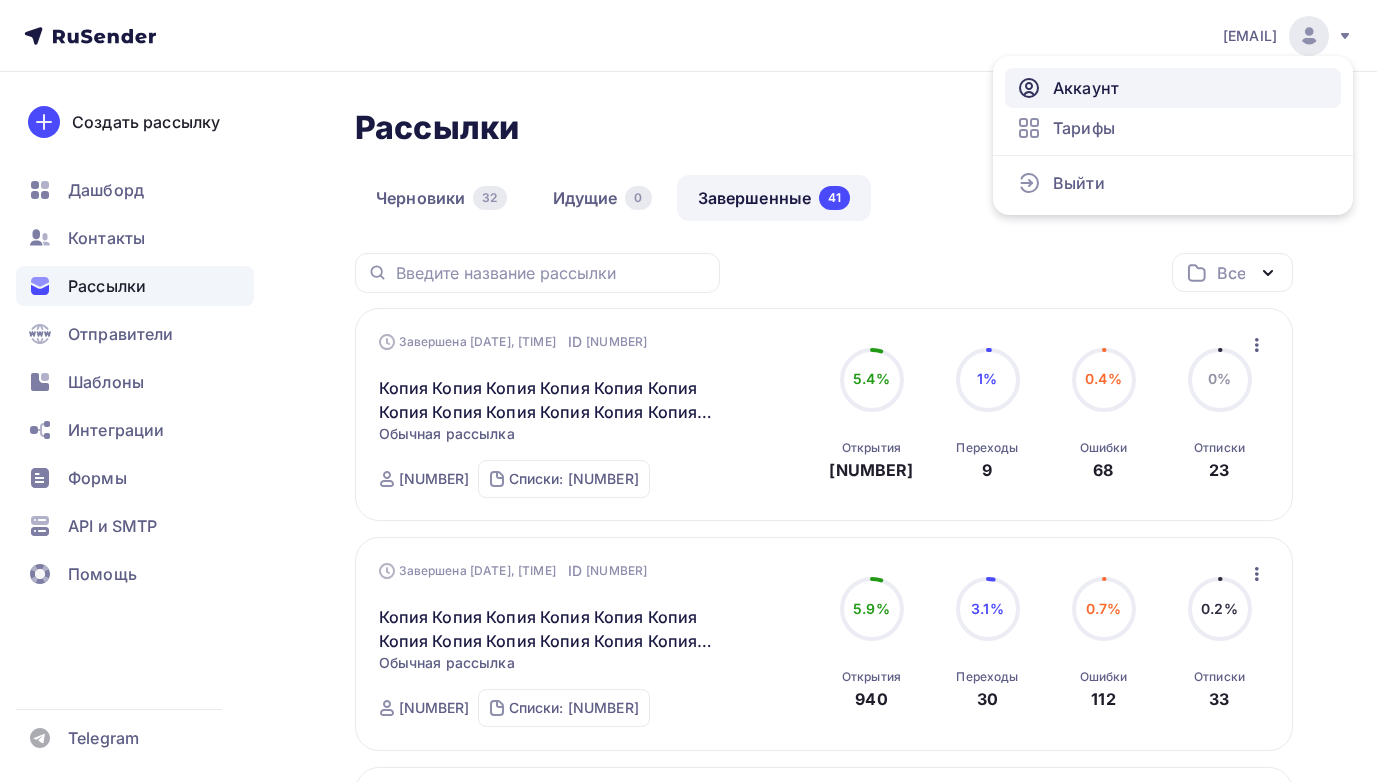 click on "Аккаунт" at bounding box center (1173, 88) 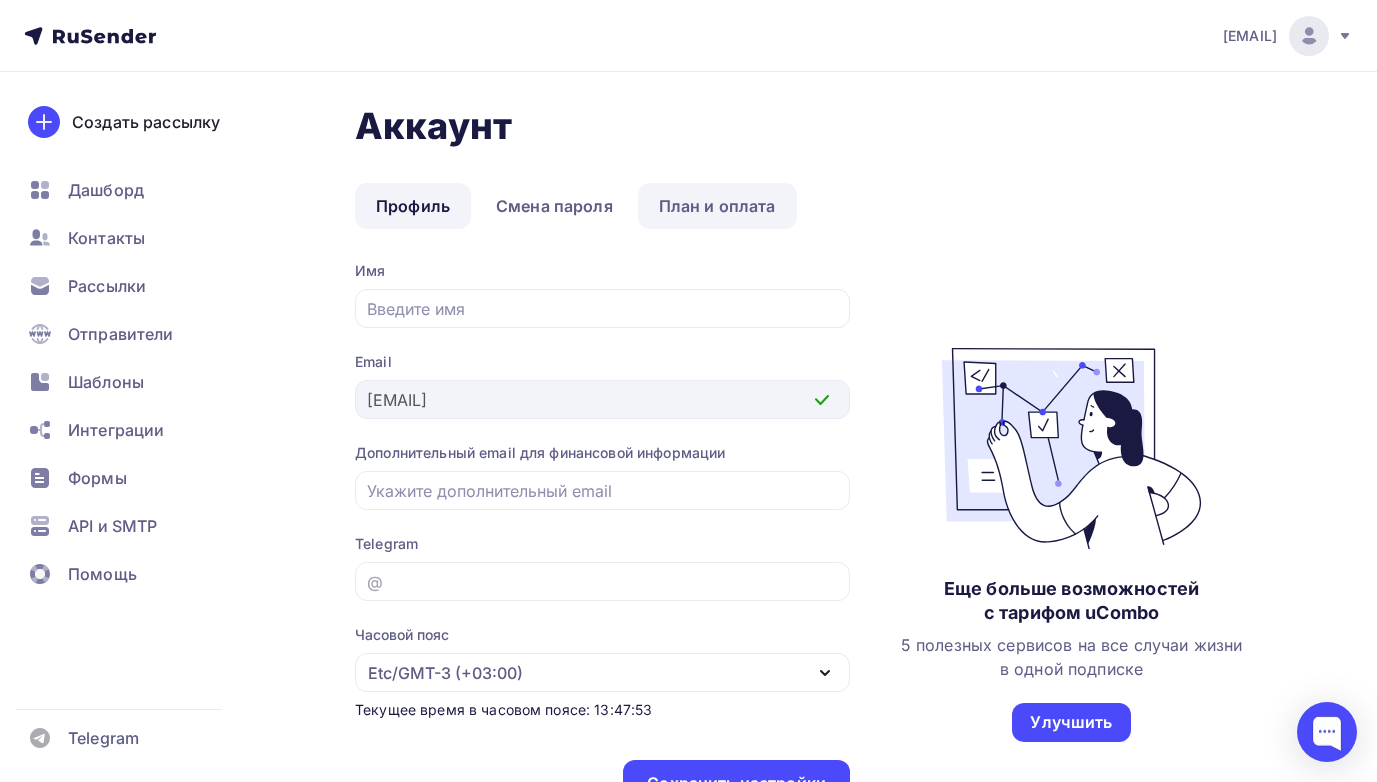 click on "План и оплата" at bounding box center [717, 206] 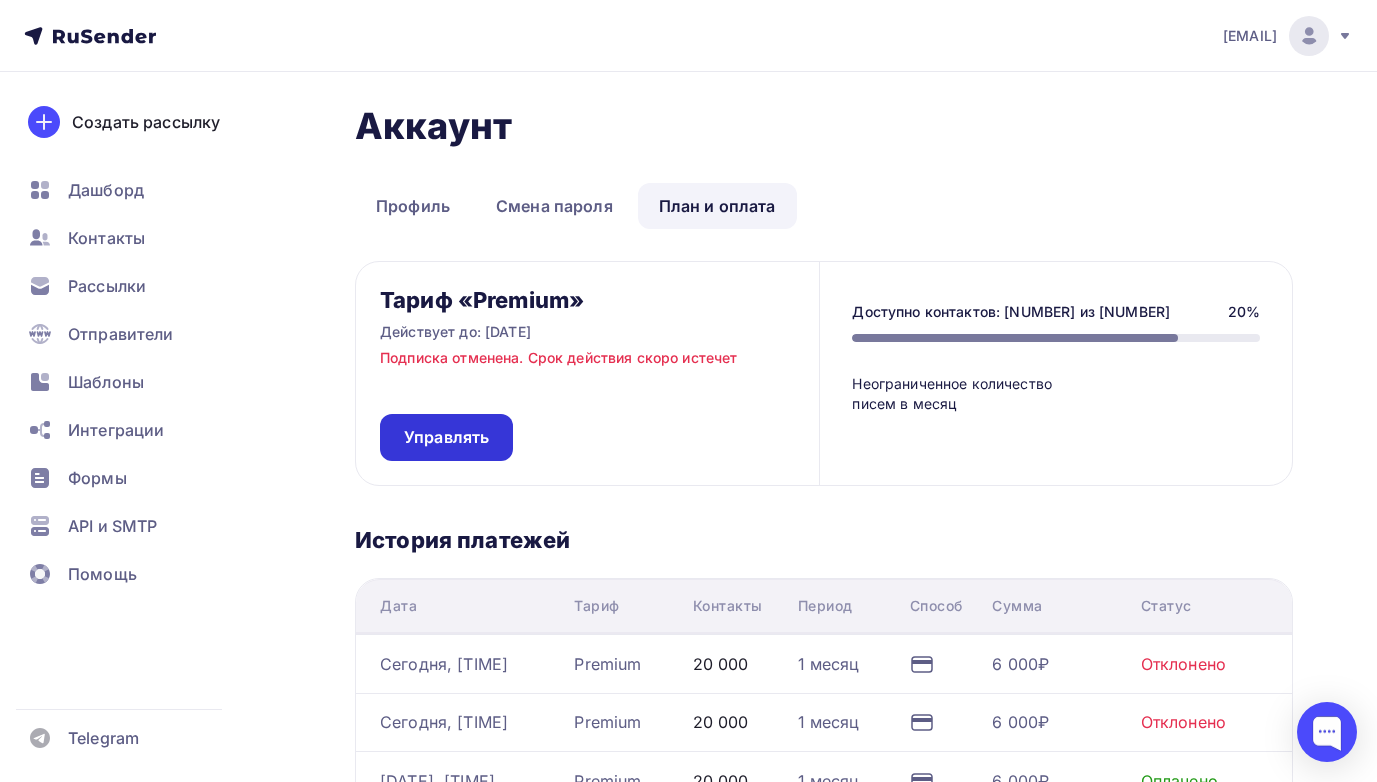 click on "Управлять" at bounding box center [446, 437] 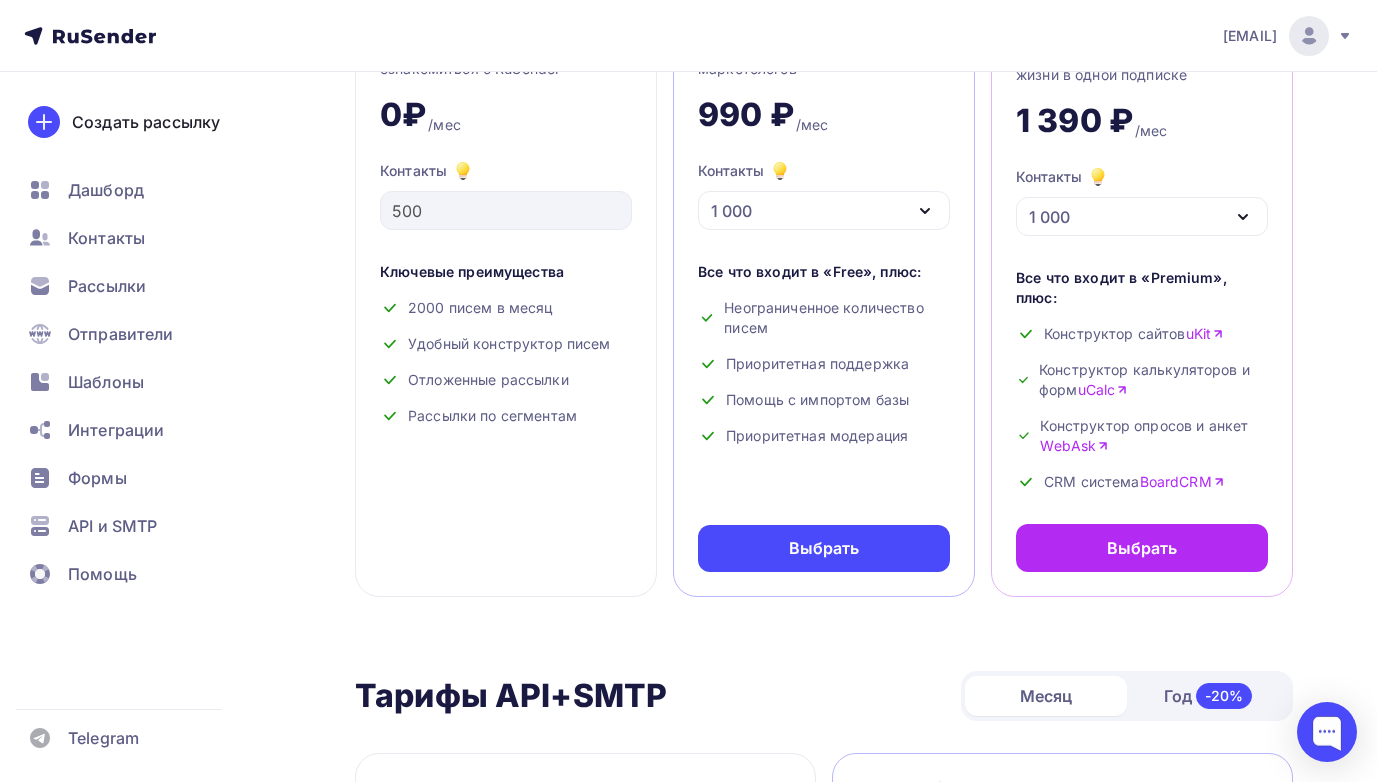 scroll, scrollTop: 300, scrollLeft: 0, axis: vertical 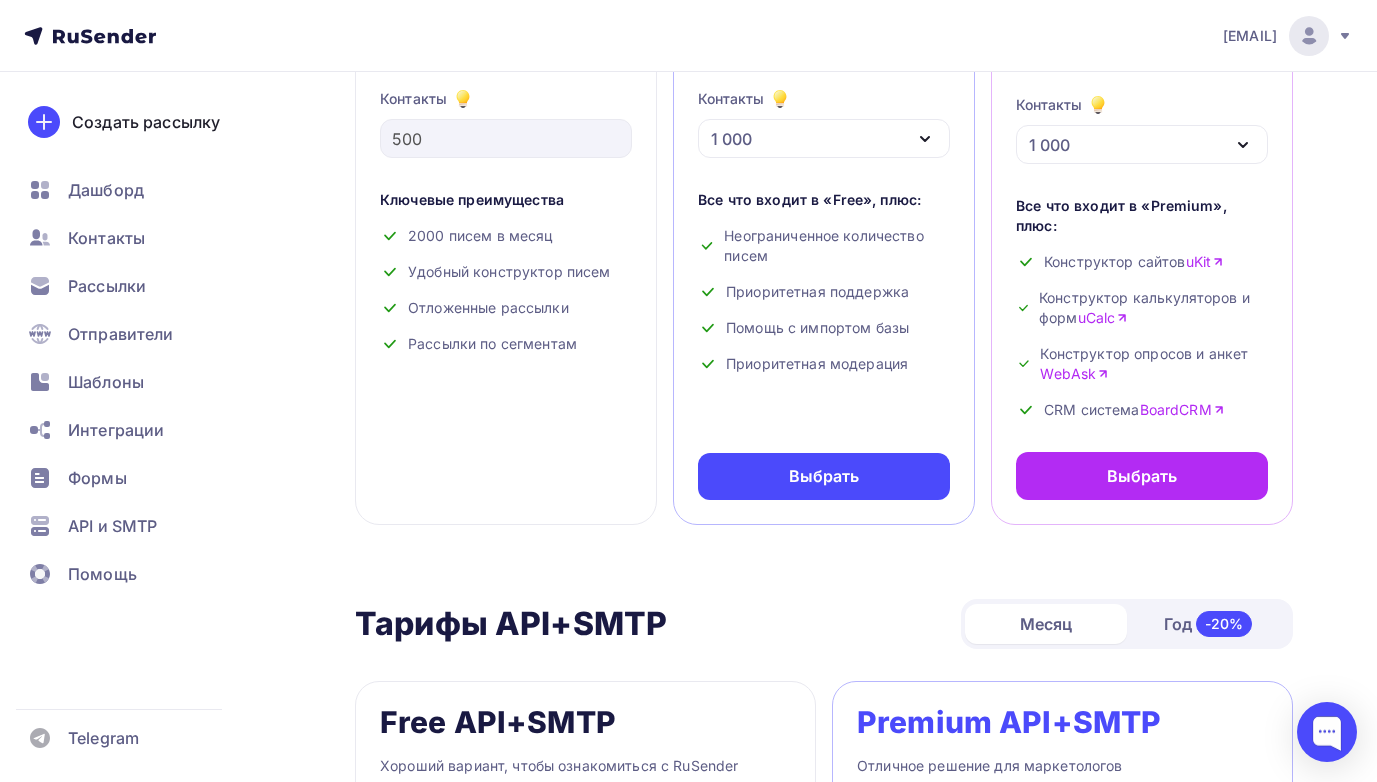 click on "Аккаунт         Тарифы       Выйти
Создать рассылку
Дашборд
Контакты
Рассылки
Отправители
Шаблоны
Интеграции
Формы
API и SMTP
Помощь
Telegram
Аккаунт         Тарифы                   Помощь       Выйти" at bounding box center (688, 36) 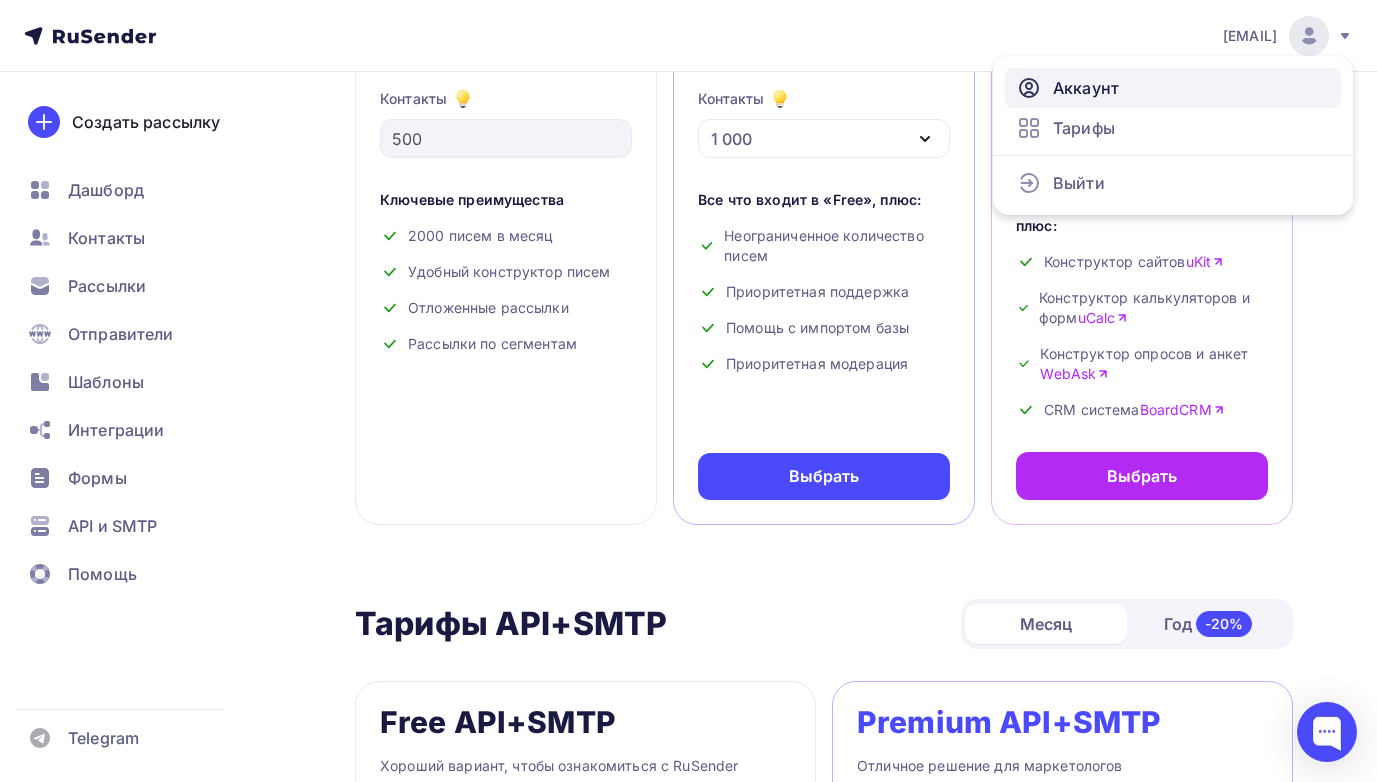 click on "Аккаунт" at bounding box center [1173, 88] 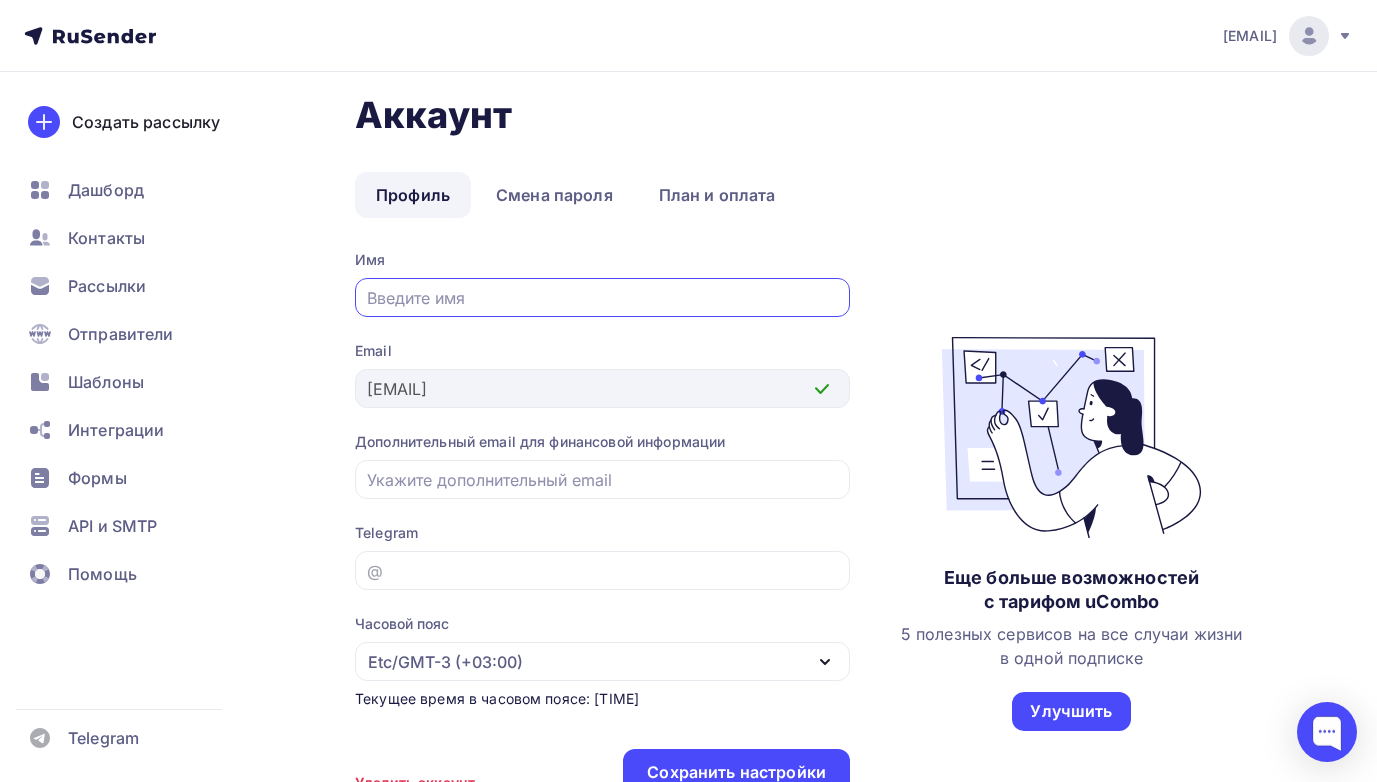 scroll, scrollTop: 0, scrollLeft: 0, axis: both 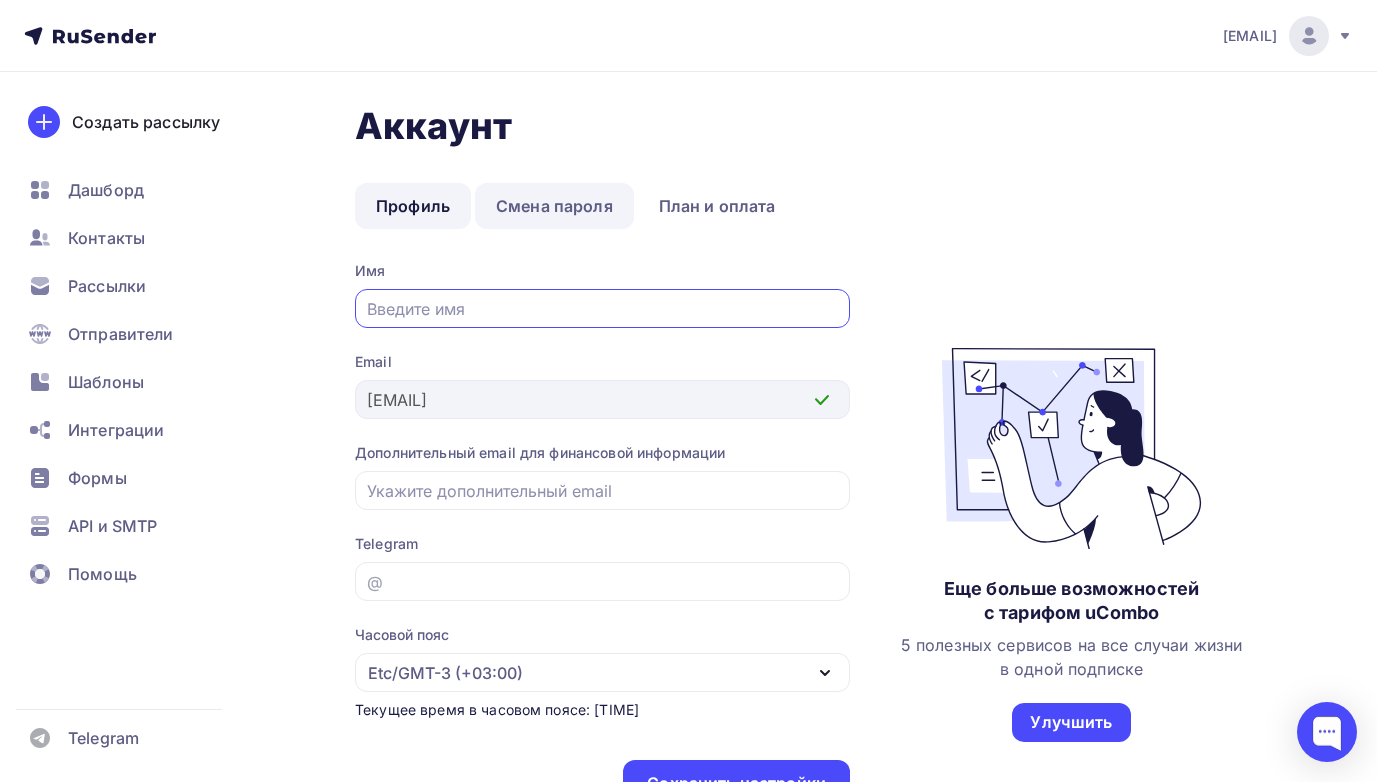 click on "Смена пароля" at bounding box center [554, 206] 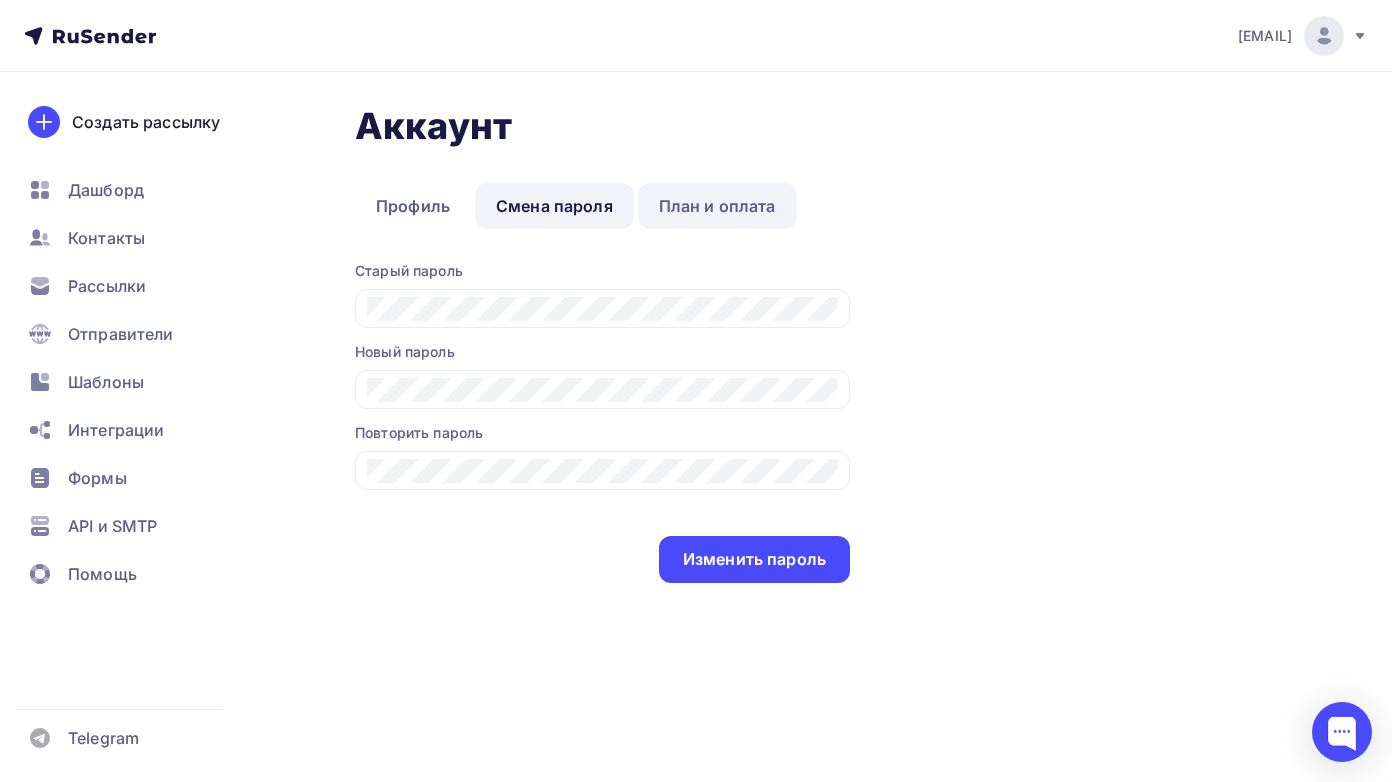 click on "План и оплата" at bounding box center (717, 206) 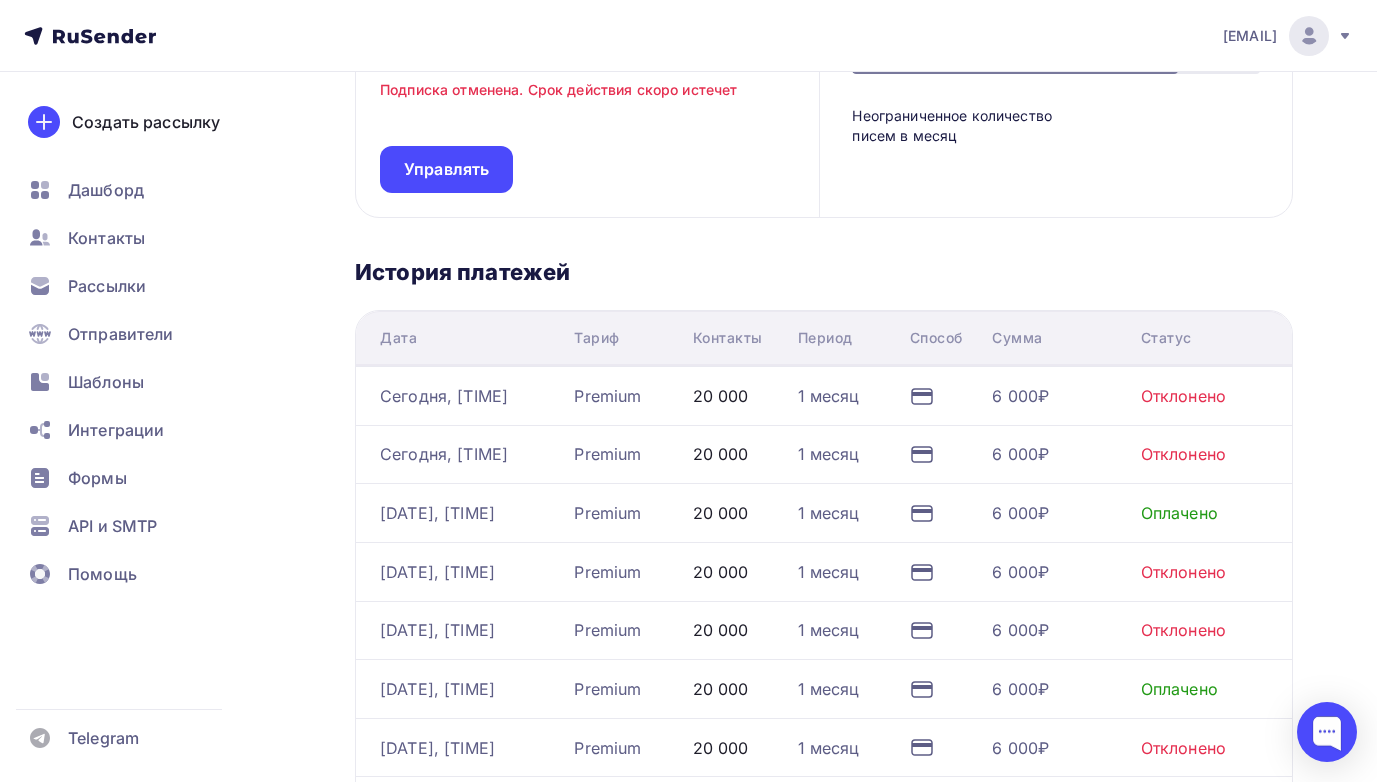 scroll, scrollTop: 300, scrollLeft: 0, axis: vertical 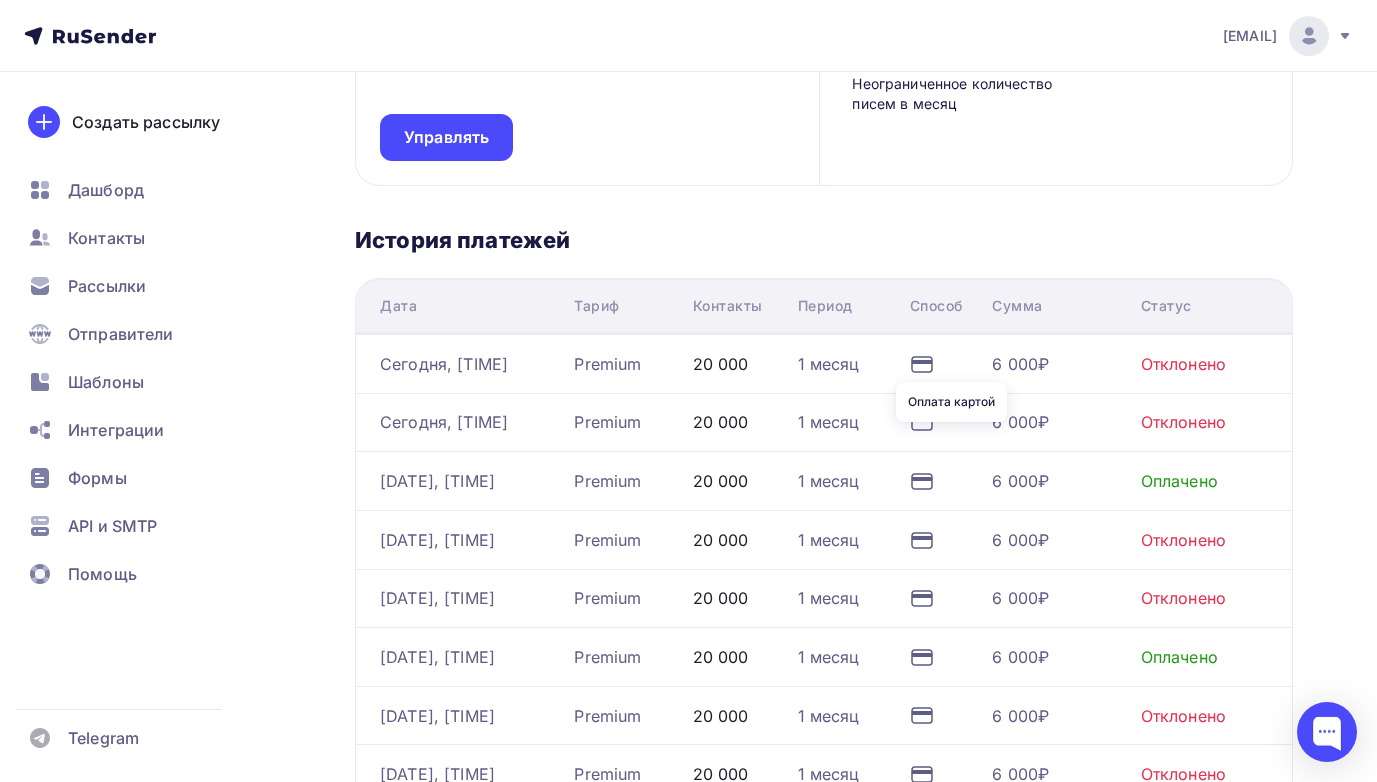 click 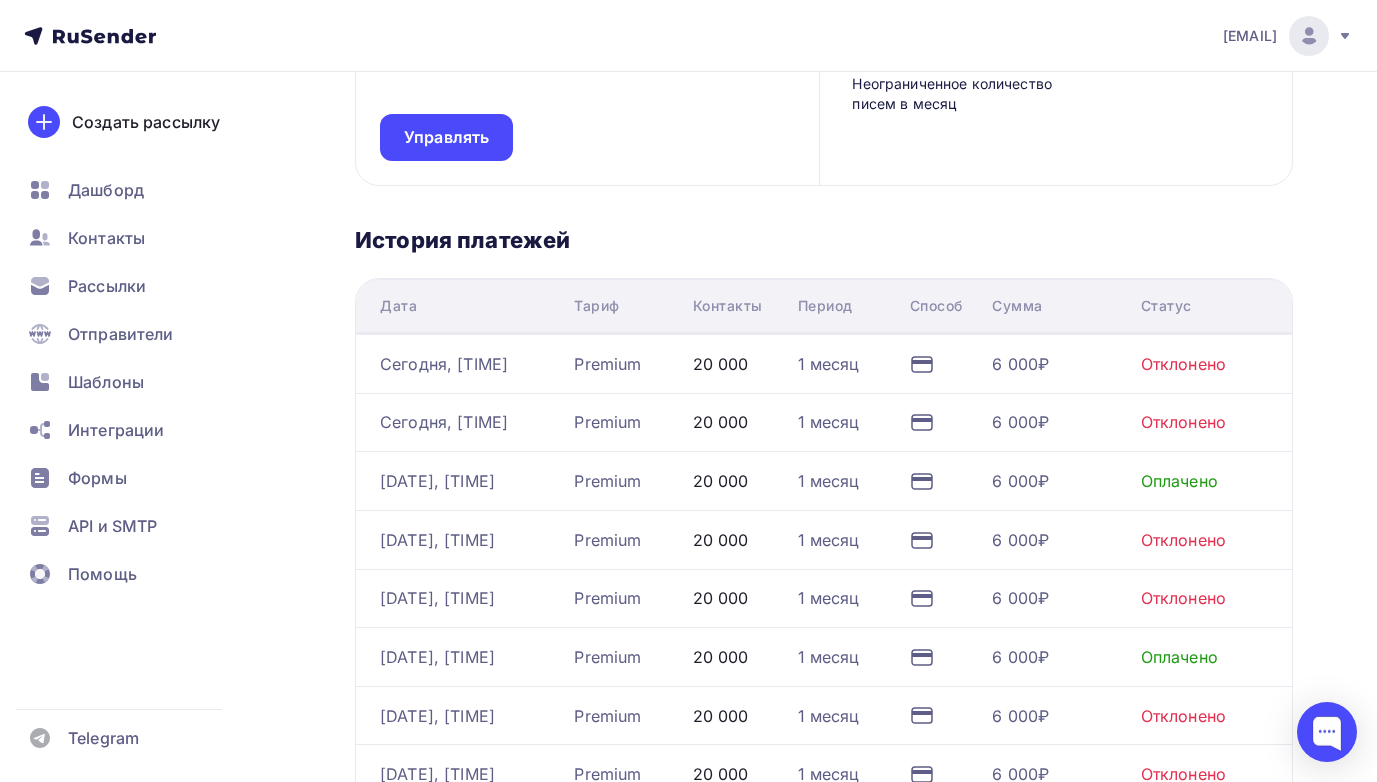 click 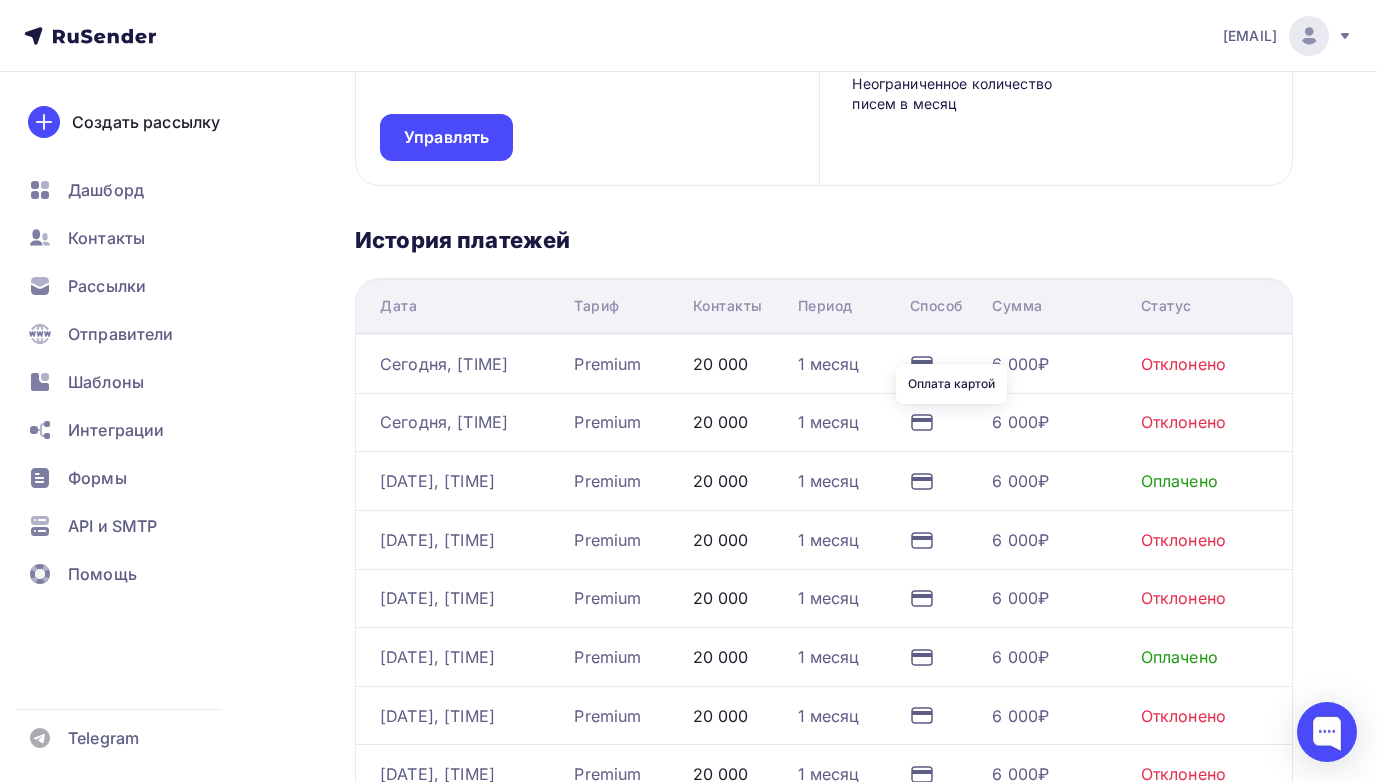 click on "Оплата картой" at bounding box center (951, 384) 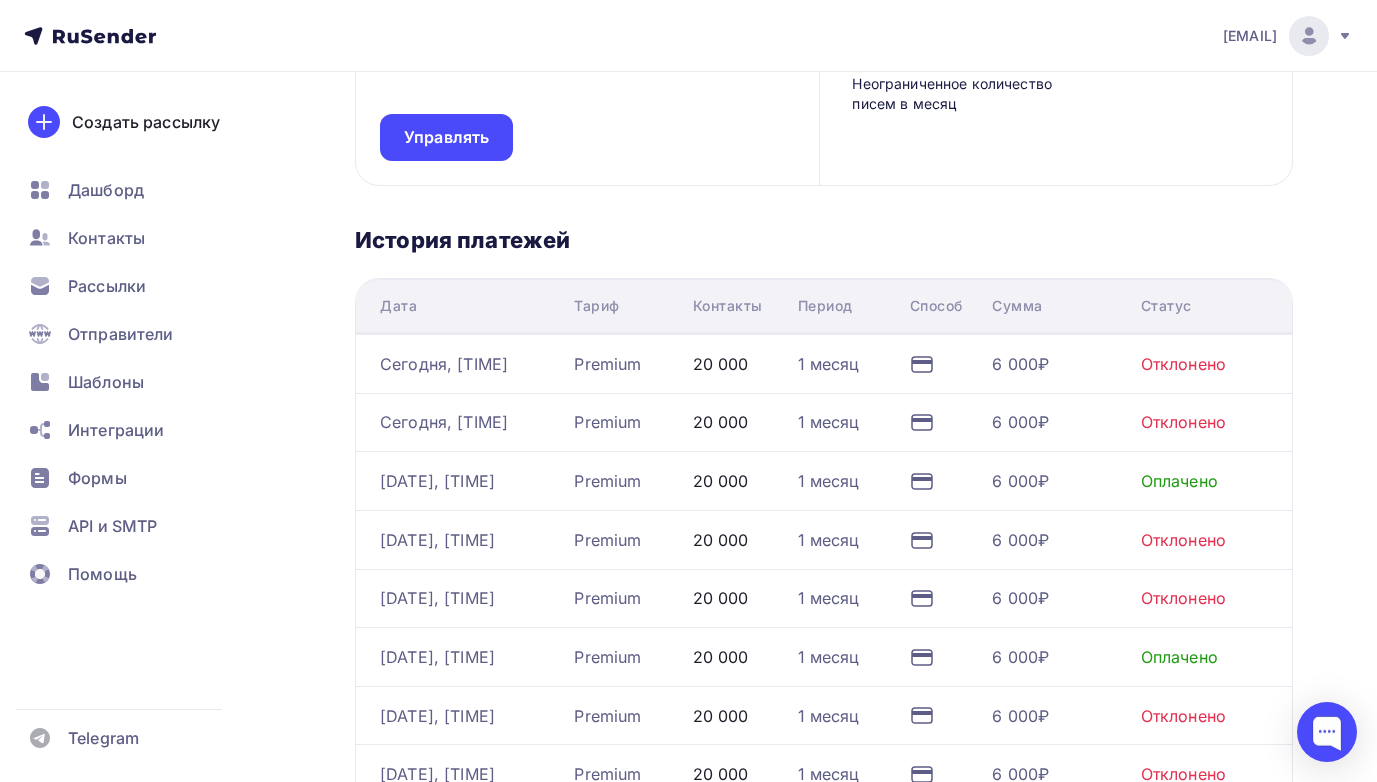click on "1 месяц" at bounding box center (829, 364) 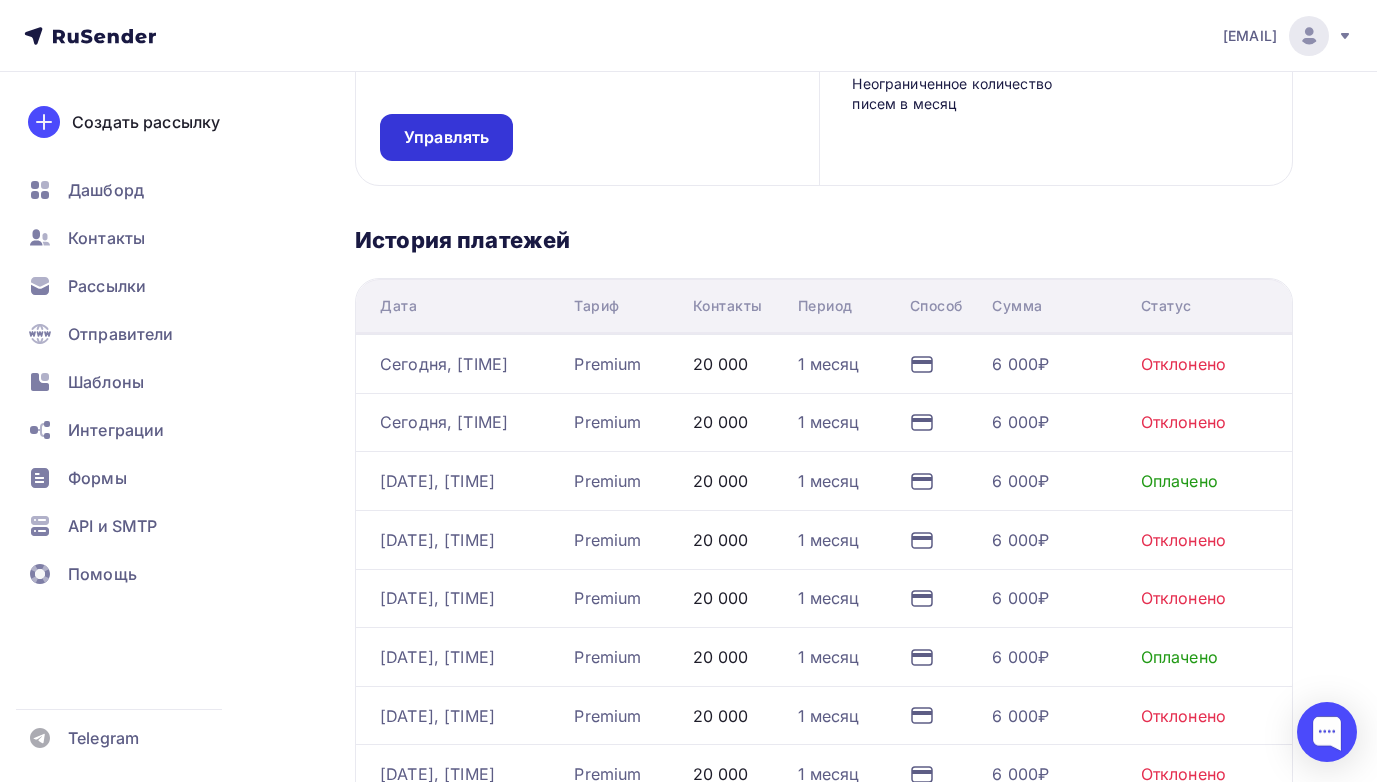 click on "Управлять" at bounding box center (446, 137) 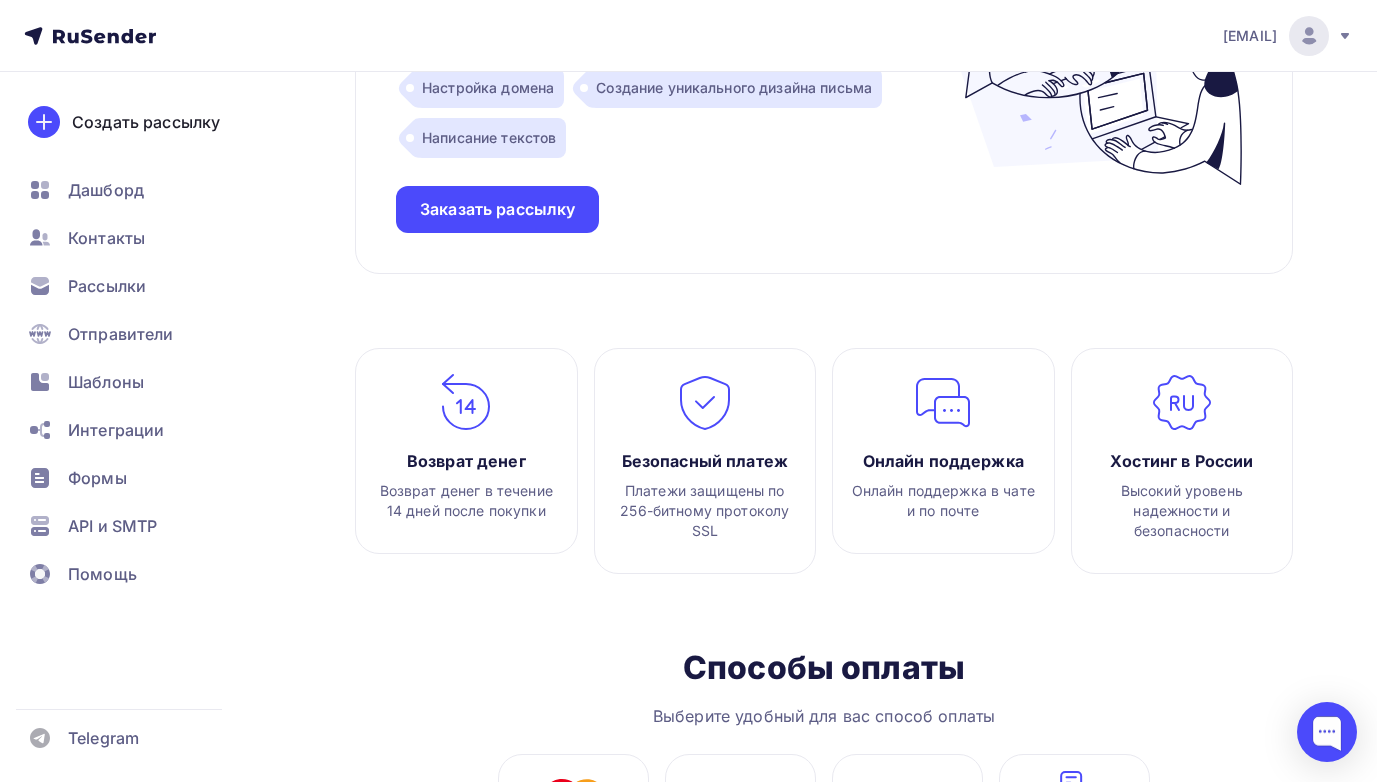scroll, scrollTop: 2411, scrollLeft: 0, axis: vertical 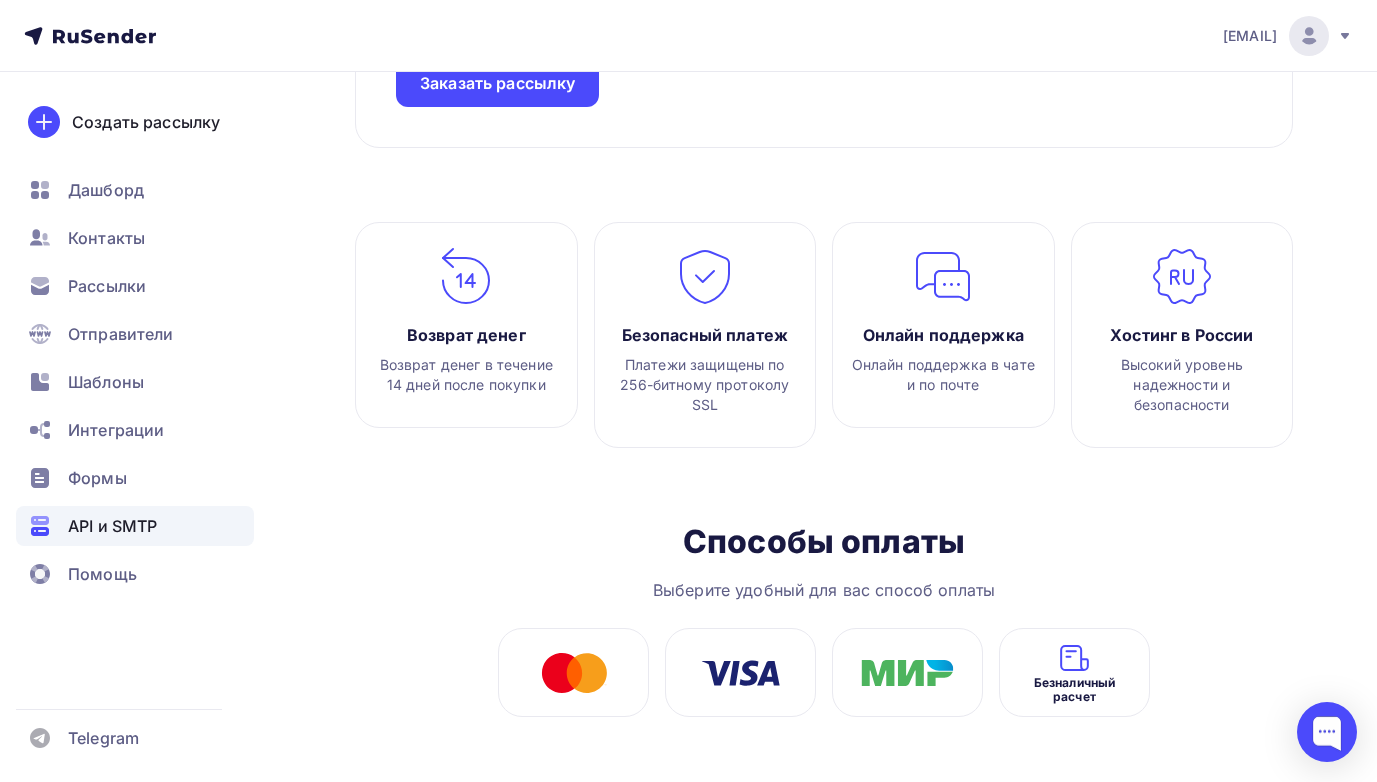 click on "API и SMTP" at bounding box center [112, 526] 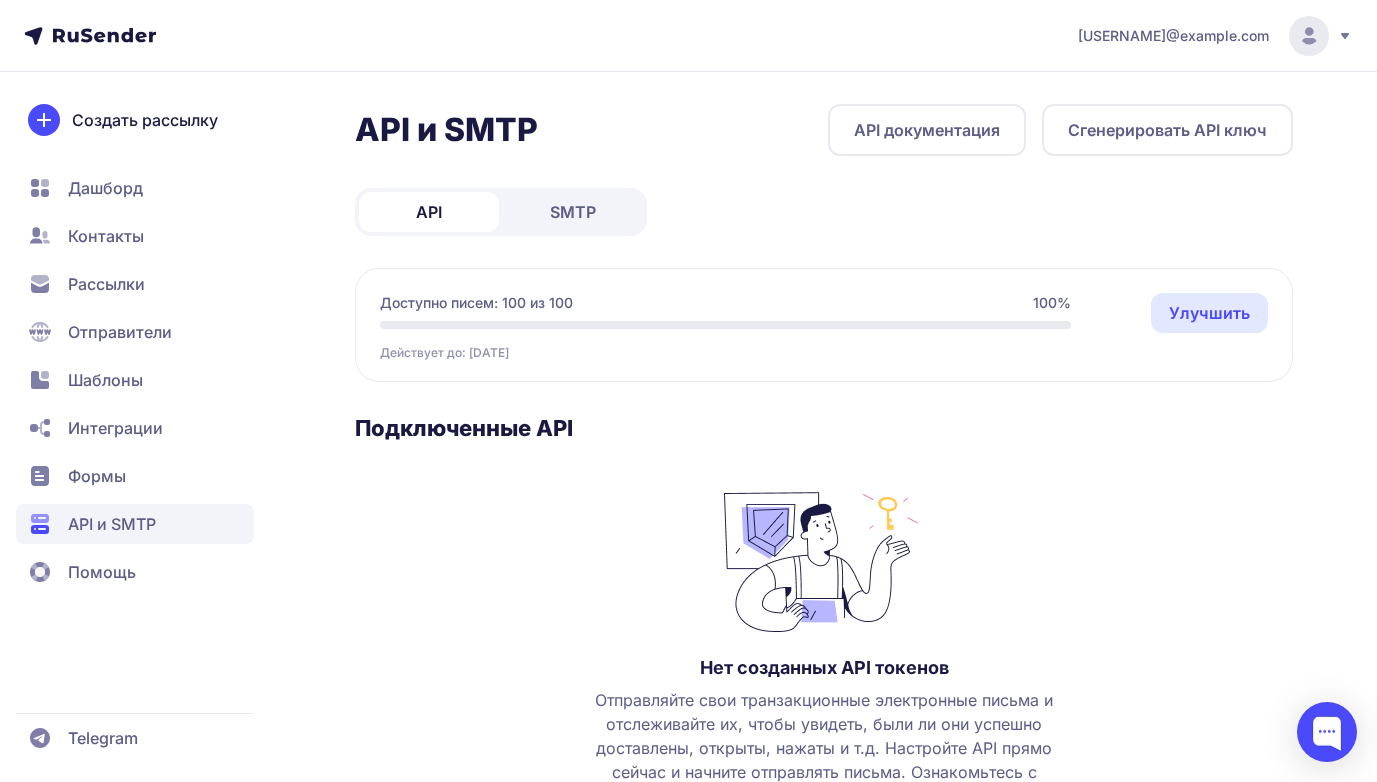 scroll, scrollTop: 0, scrollLeft: 0, axis: both 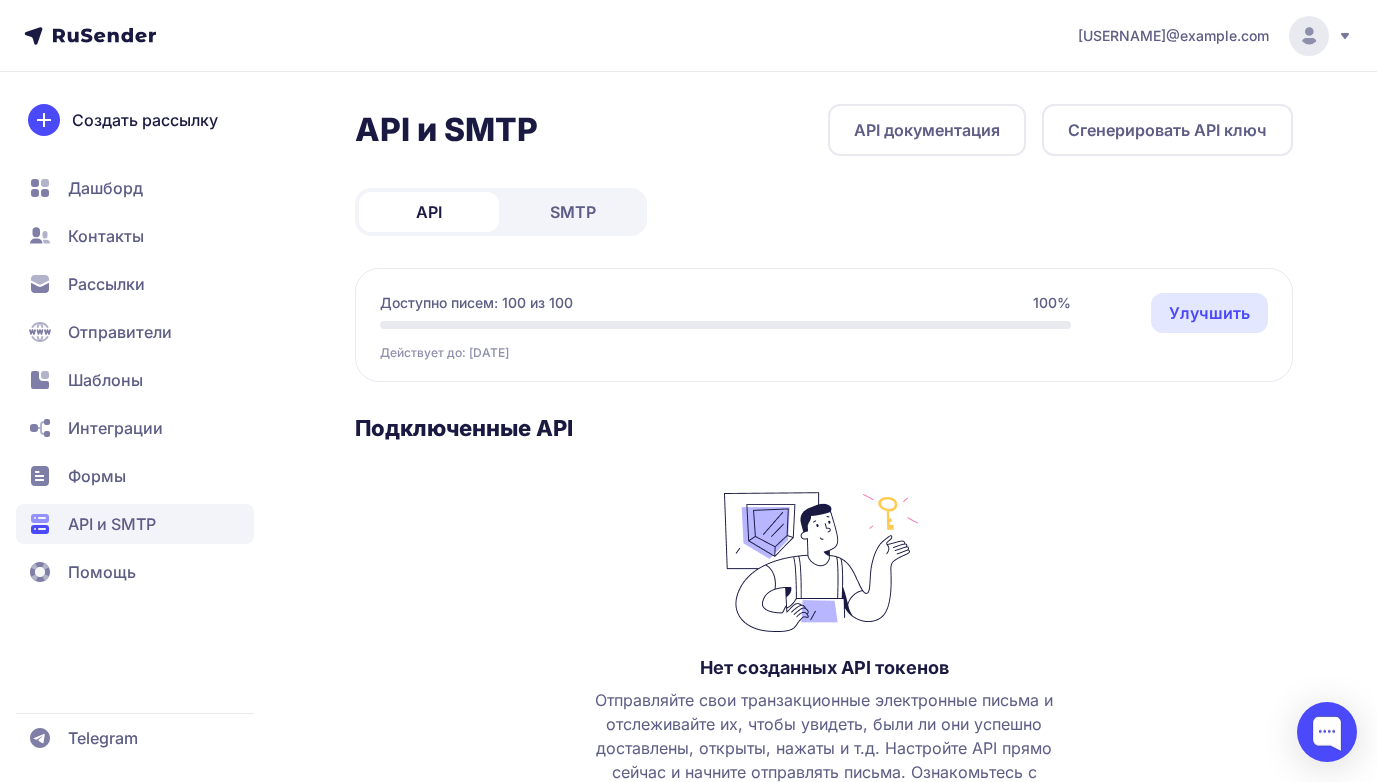 click on "Формы" at bounding box center [97, 476] 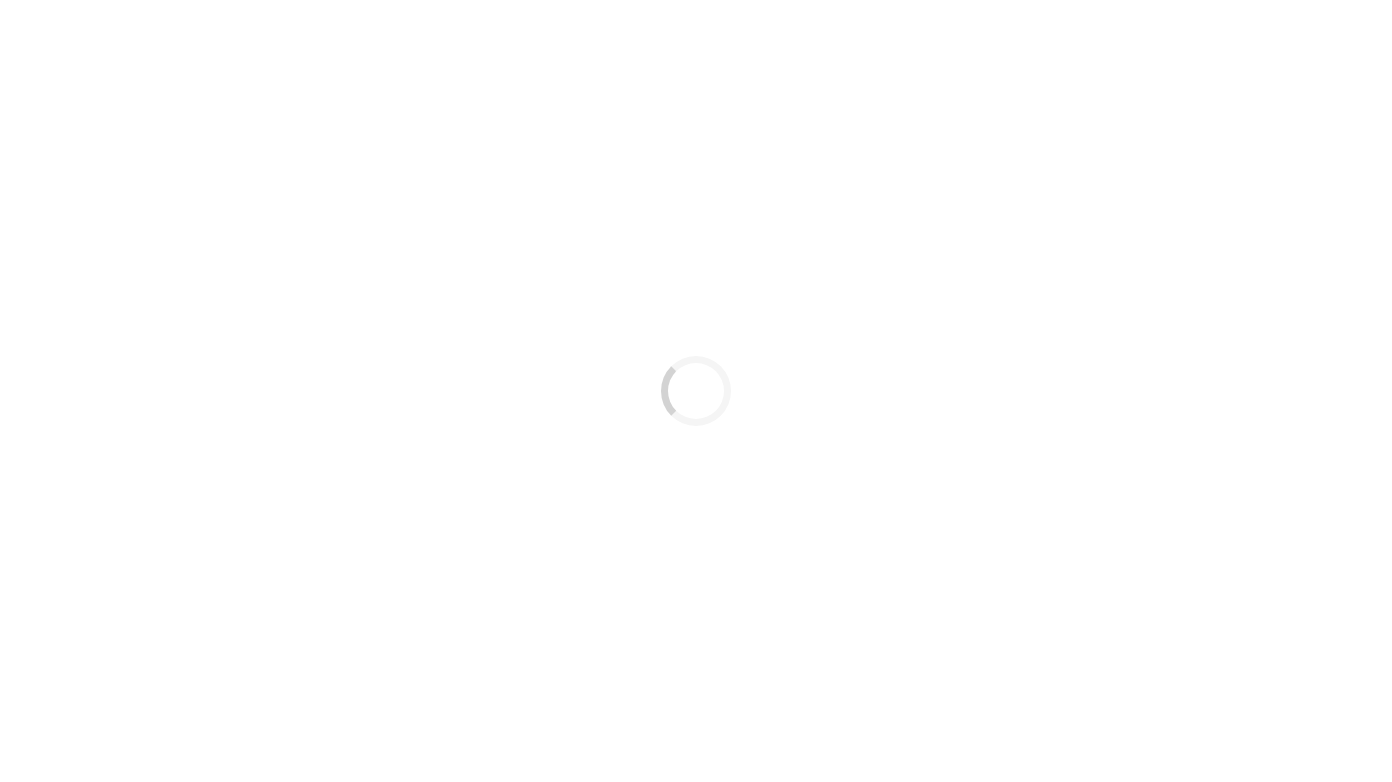 scroll, scrollTop: 0, scrollLeft: 0, axis: both 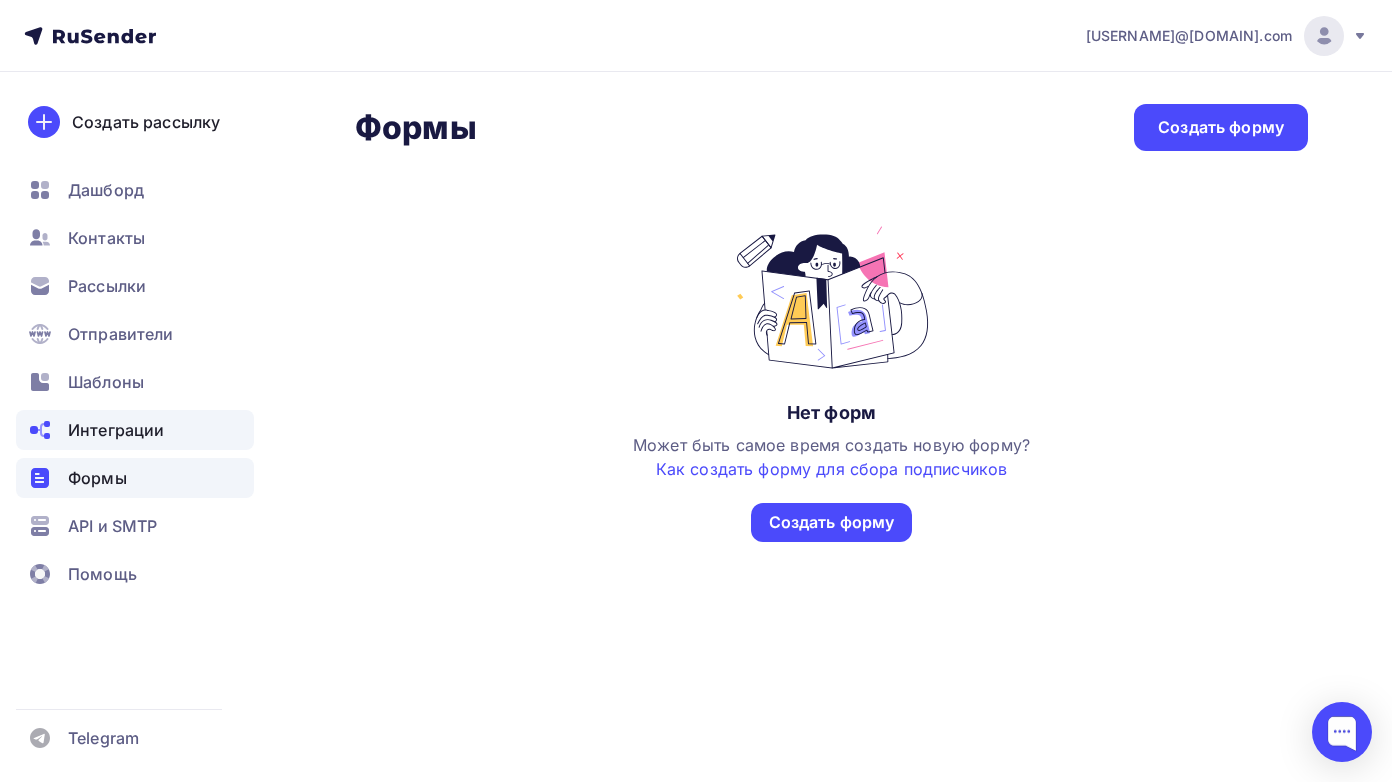 click on "Интеграции" at bounding box center [116, 430] 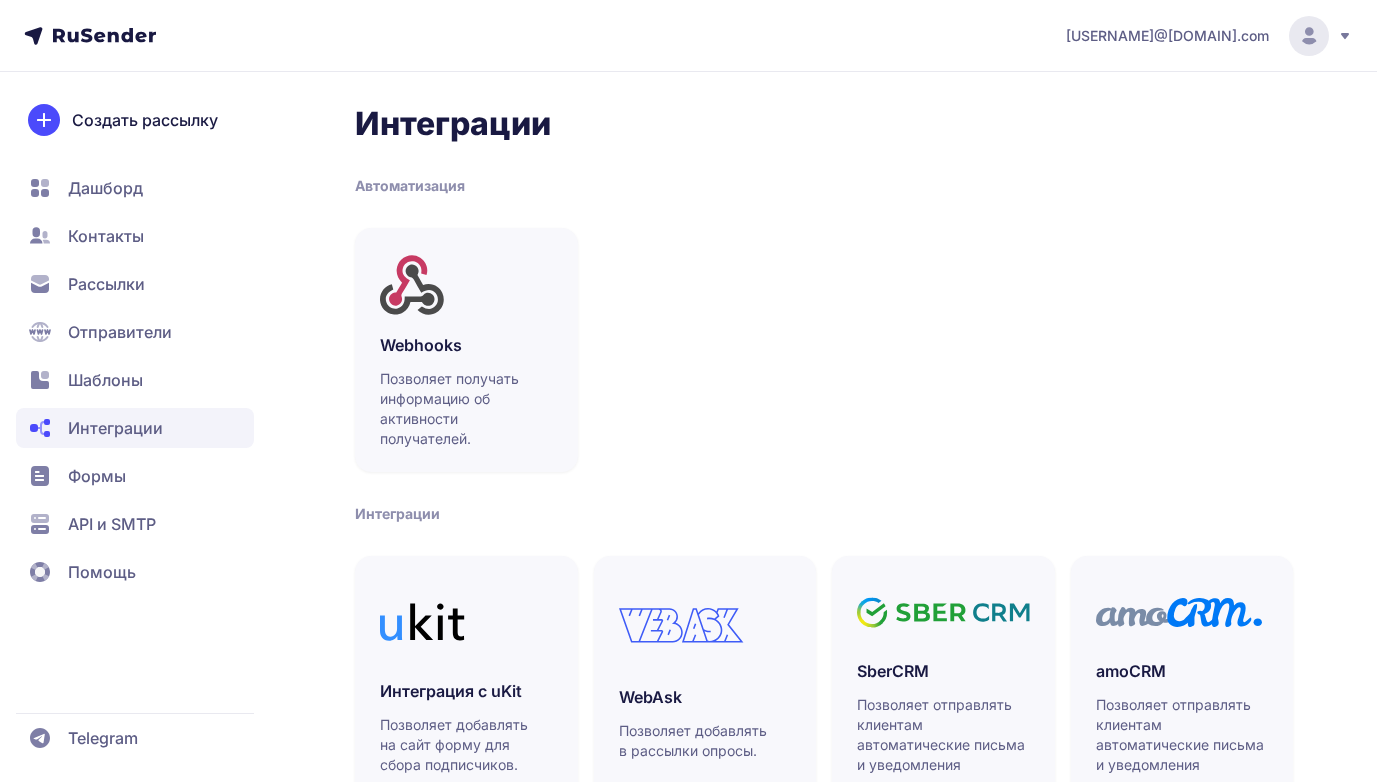 scroll, scrollTop: 0, scrollLeft: 0, axis: both 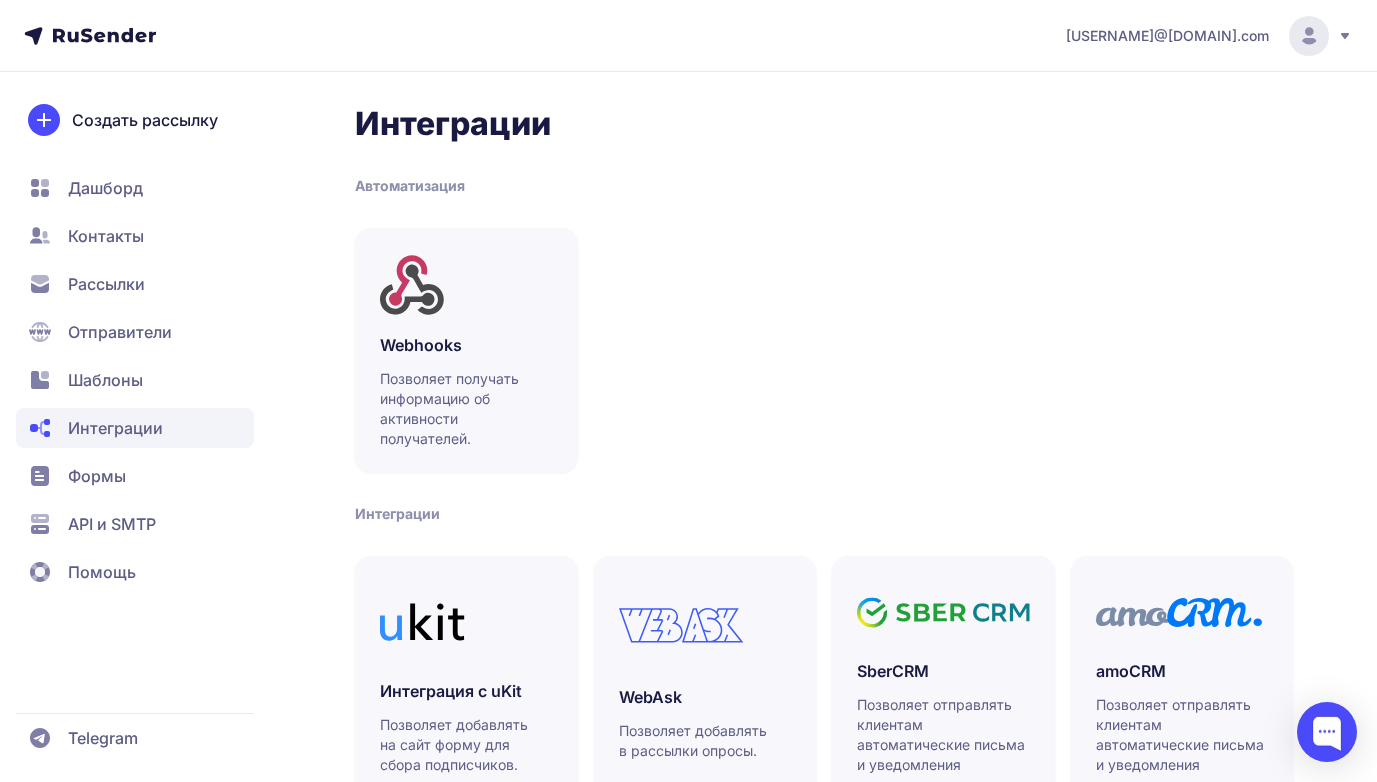 click on "Шаблоны" at bounding box center [105, 380] 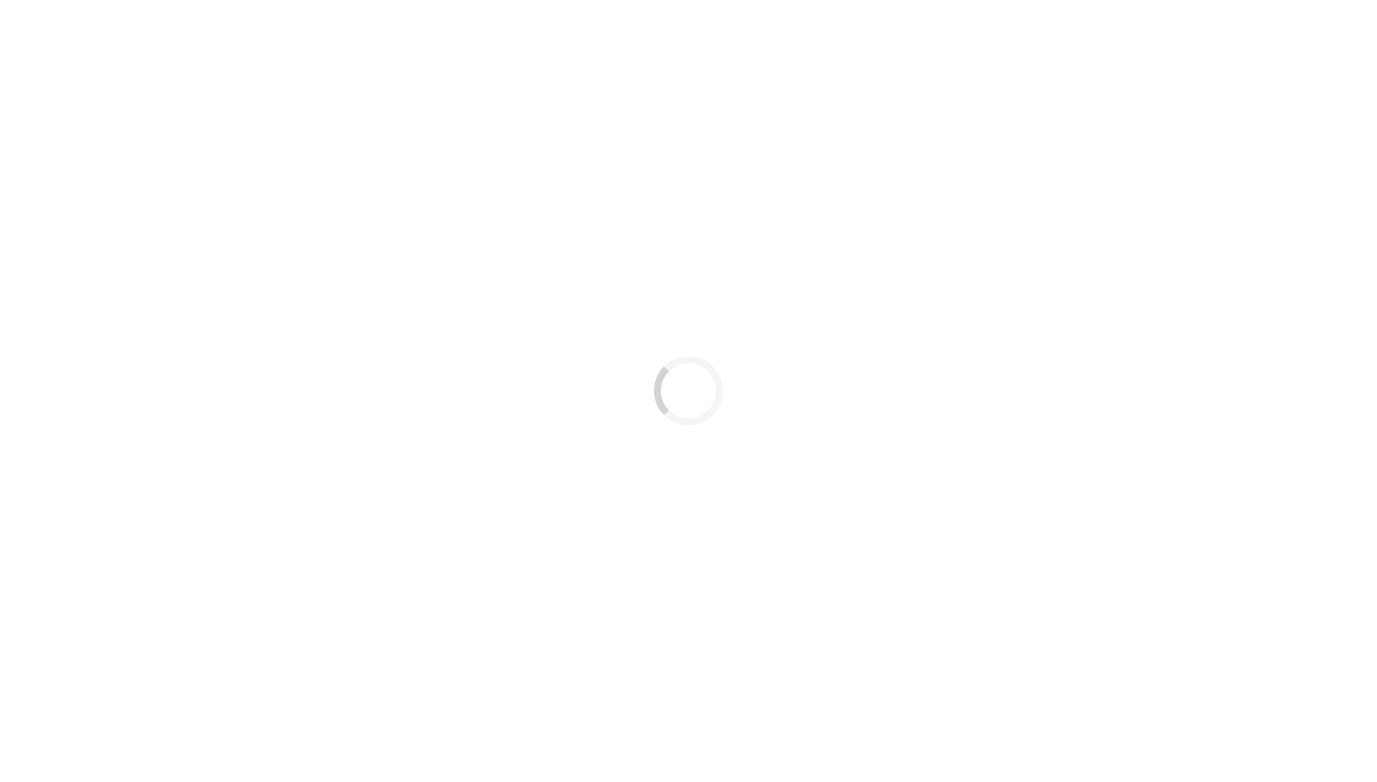 scroll, scrollTop: 0, scrollLeft: 0, axis: both 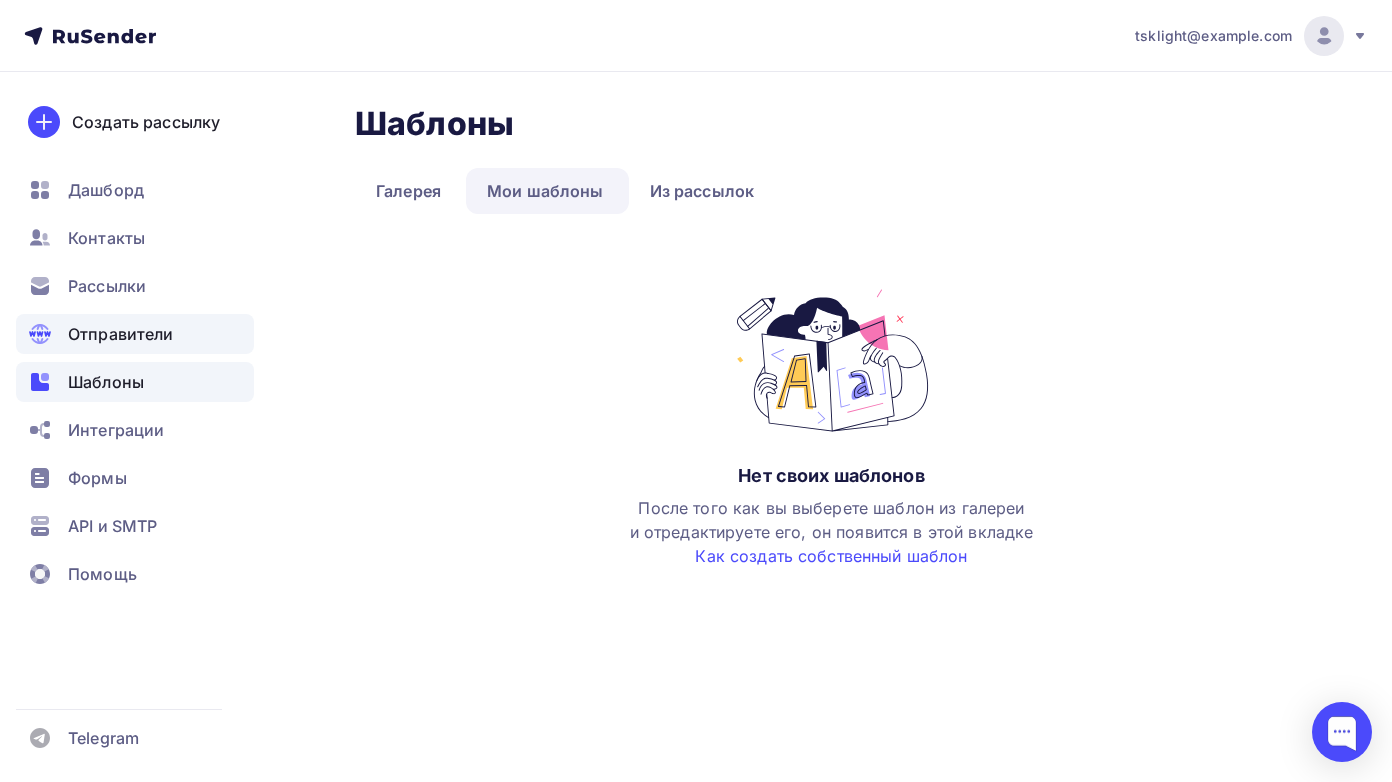 click on "Отправители" at bounding box center [121, 334] 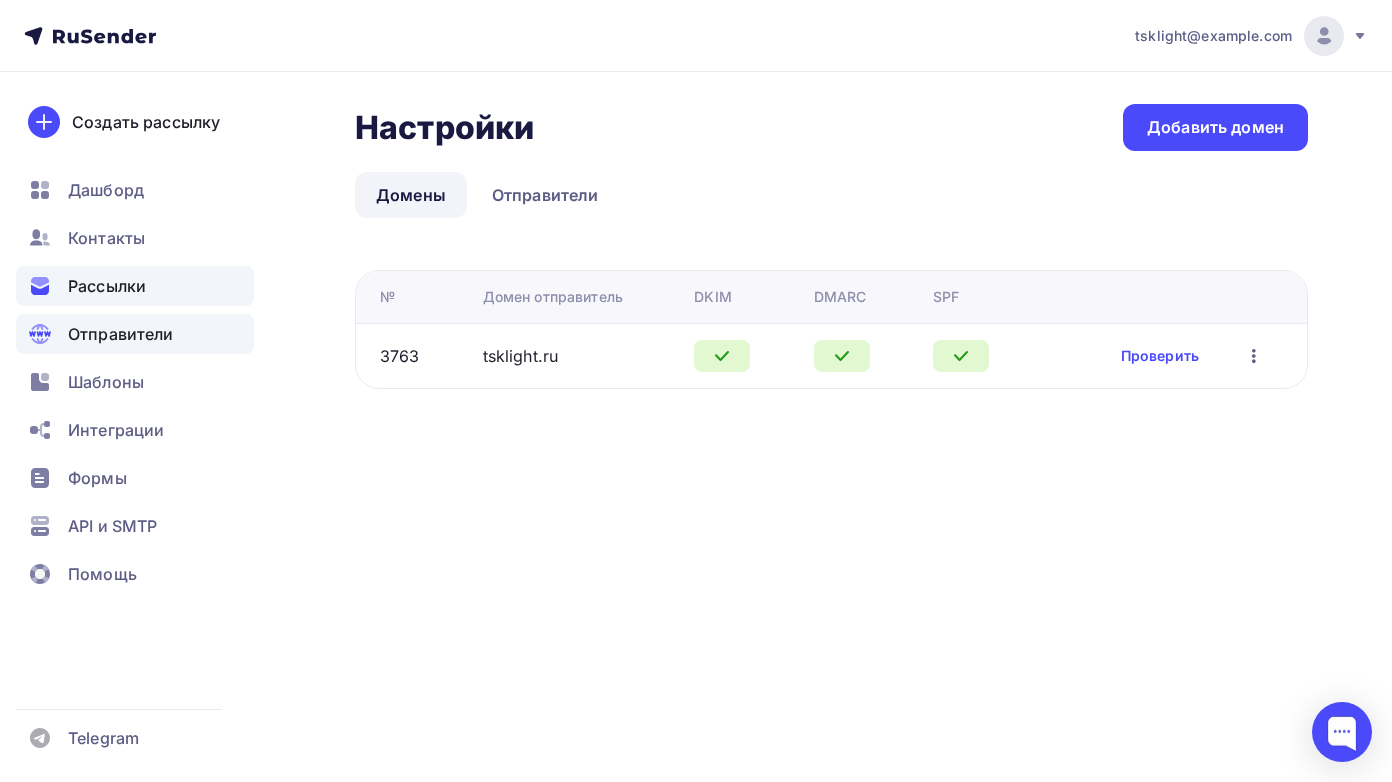 click on "Рассылки" at bounding box center [107, 286] 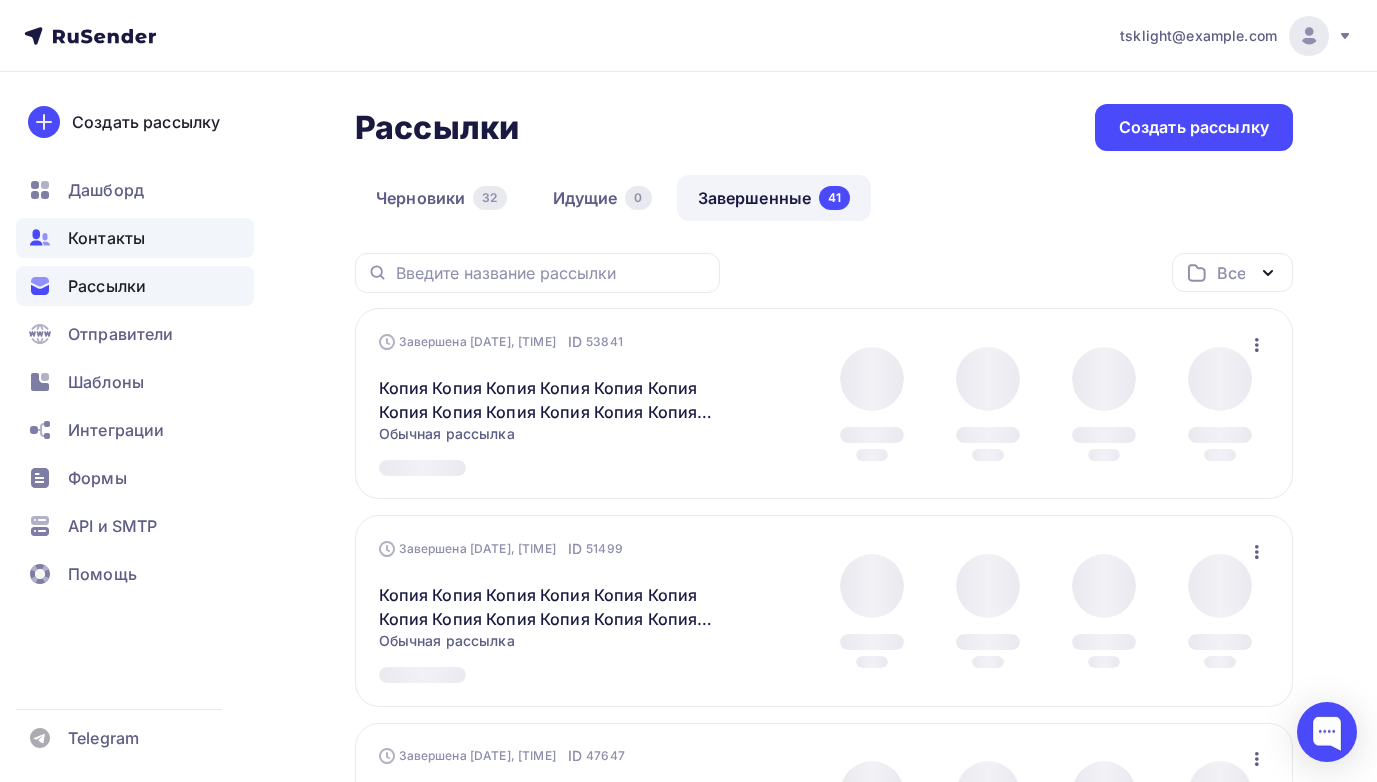 click on "Контакты" at bounding box center [106, 238] 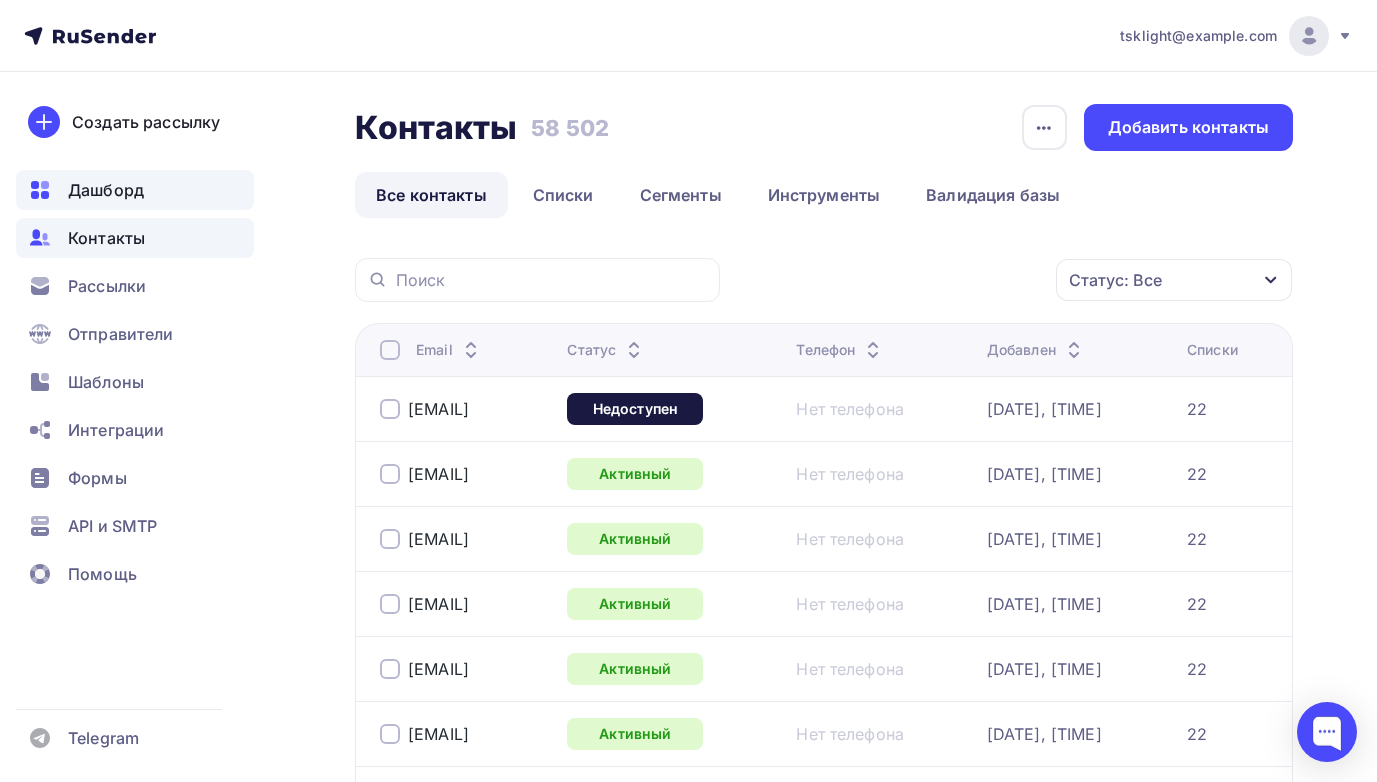 click on "Дашборд" at bounding box center (135, 190) 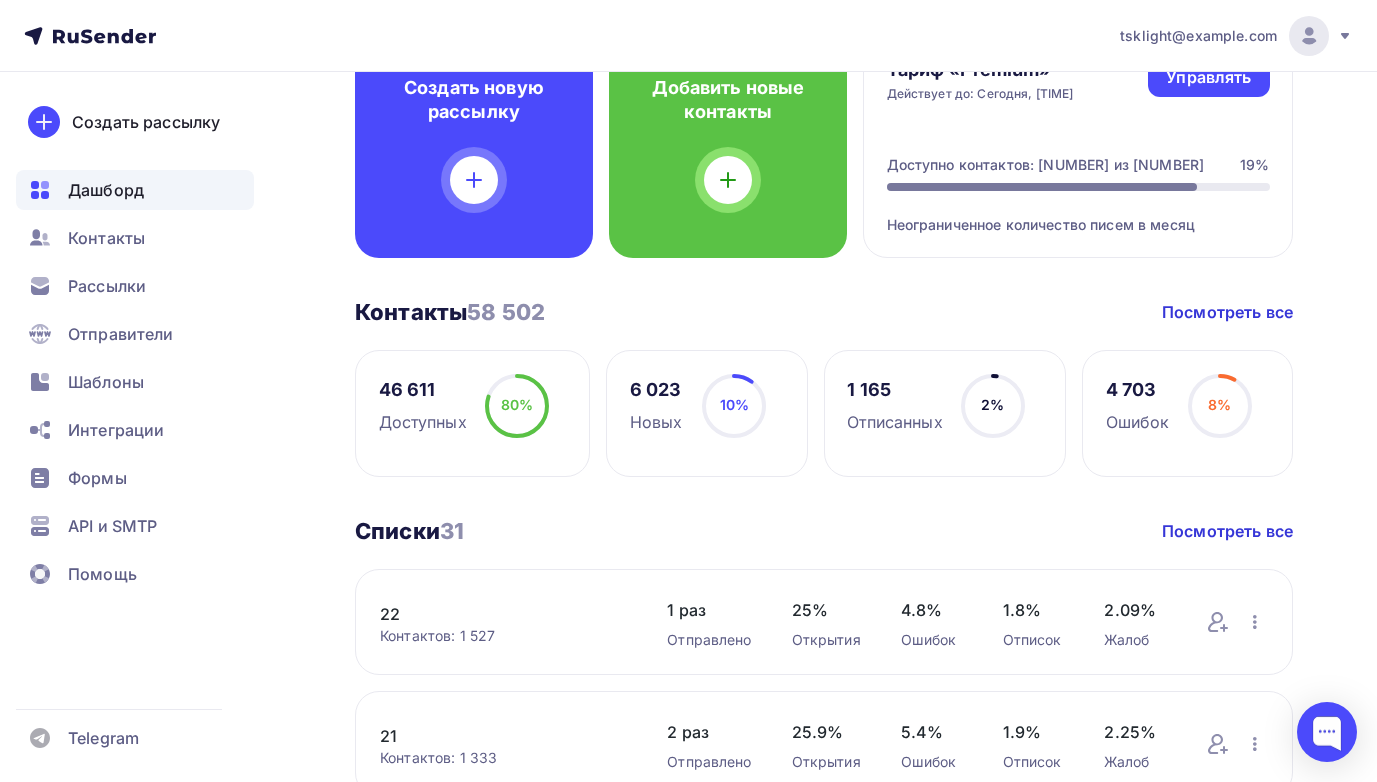 scroll, scrollTop: 0, scrollLeft: 0, axis: both 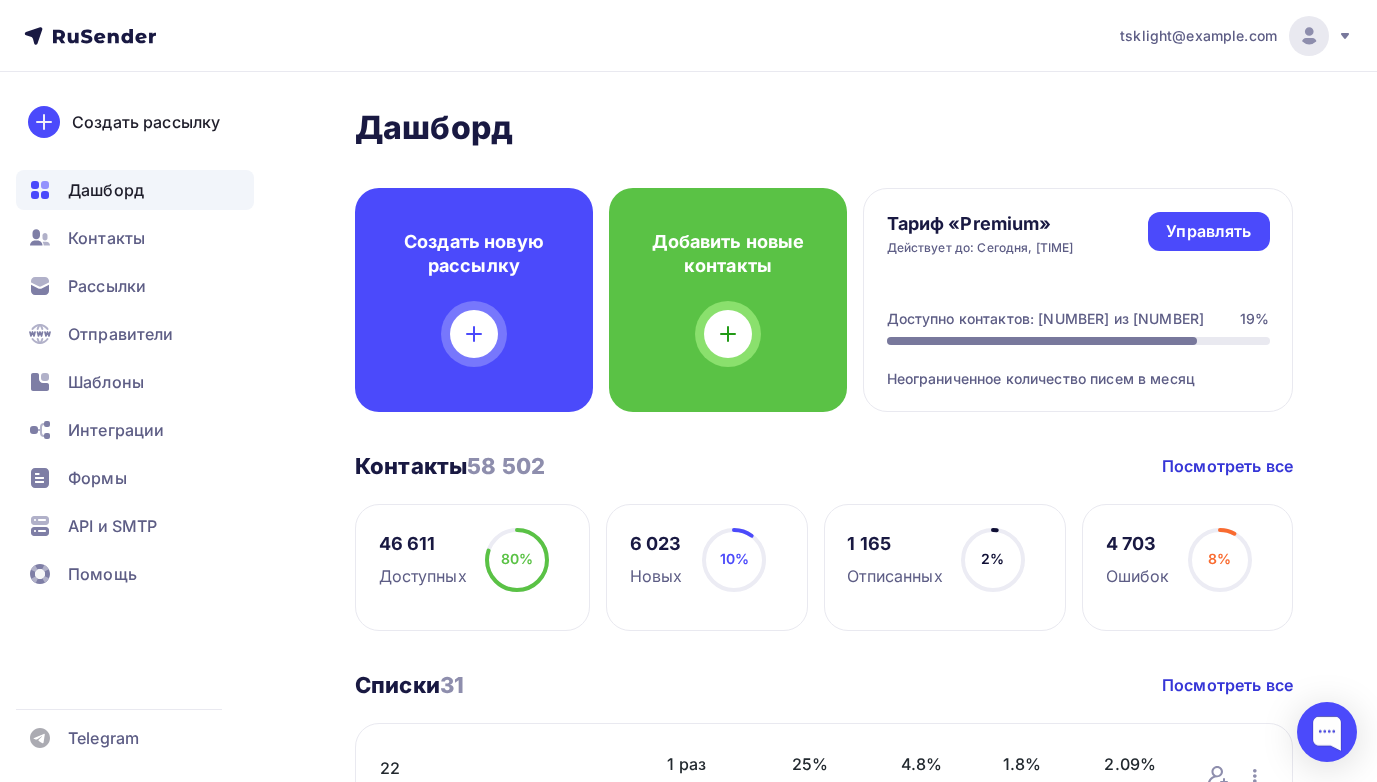 click on "tsklight@bk.ru             Аккаунт         Тарифы       Выйти
Создать рассылку
Дашборд
Контакты
Рассылки
Отправители
Шаблоны
Интеграции
Формы
API и SMTP
Помощь
Telegram
Аккаунт         Тарифы                   Помощь       Выйти" at bounding box center (688, 36) 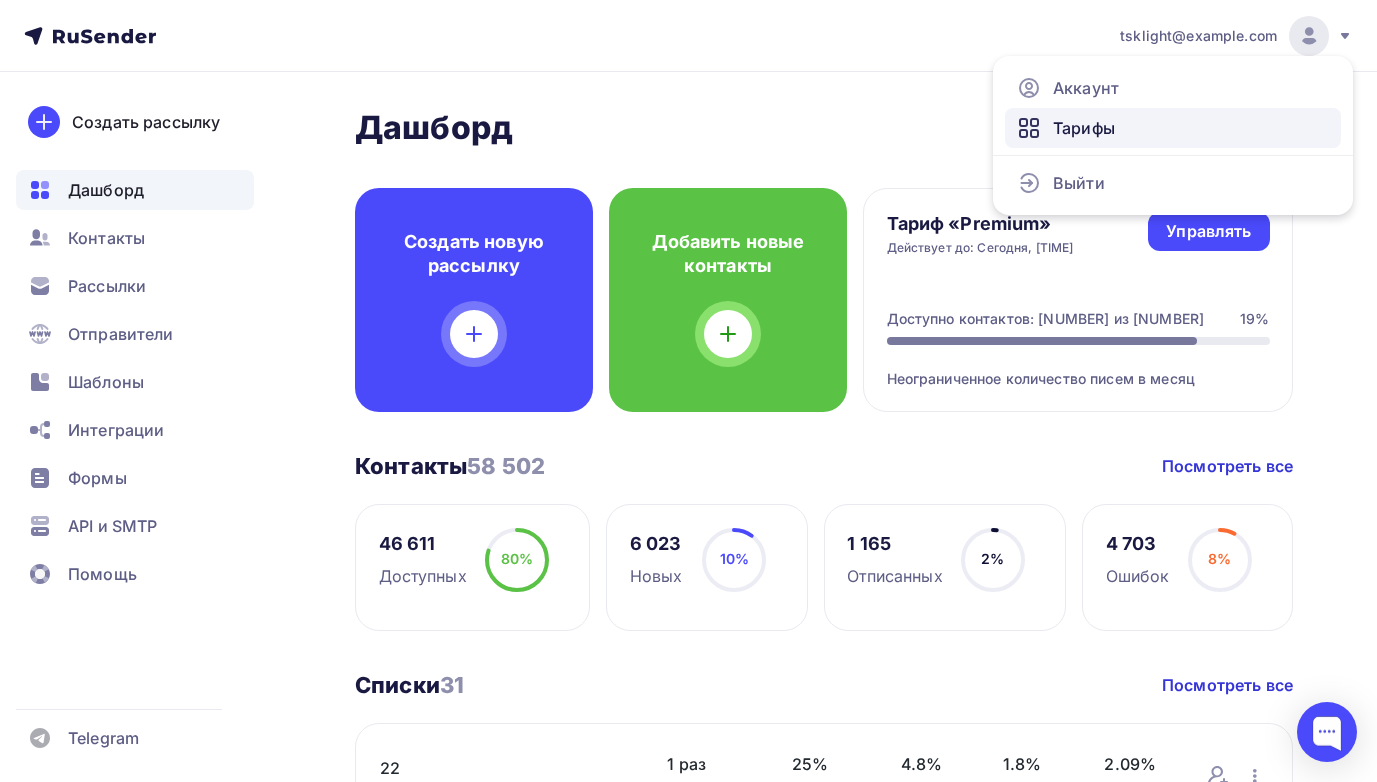 click on "Тарифы" at bounding box center (1084, 128) 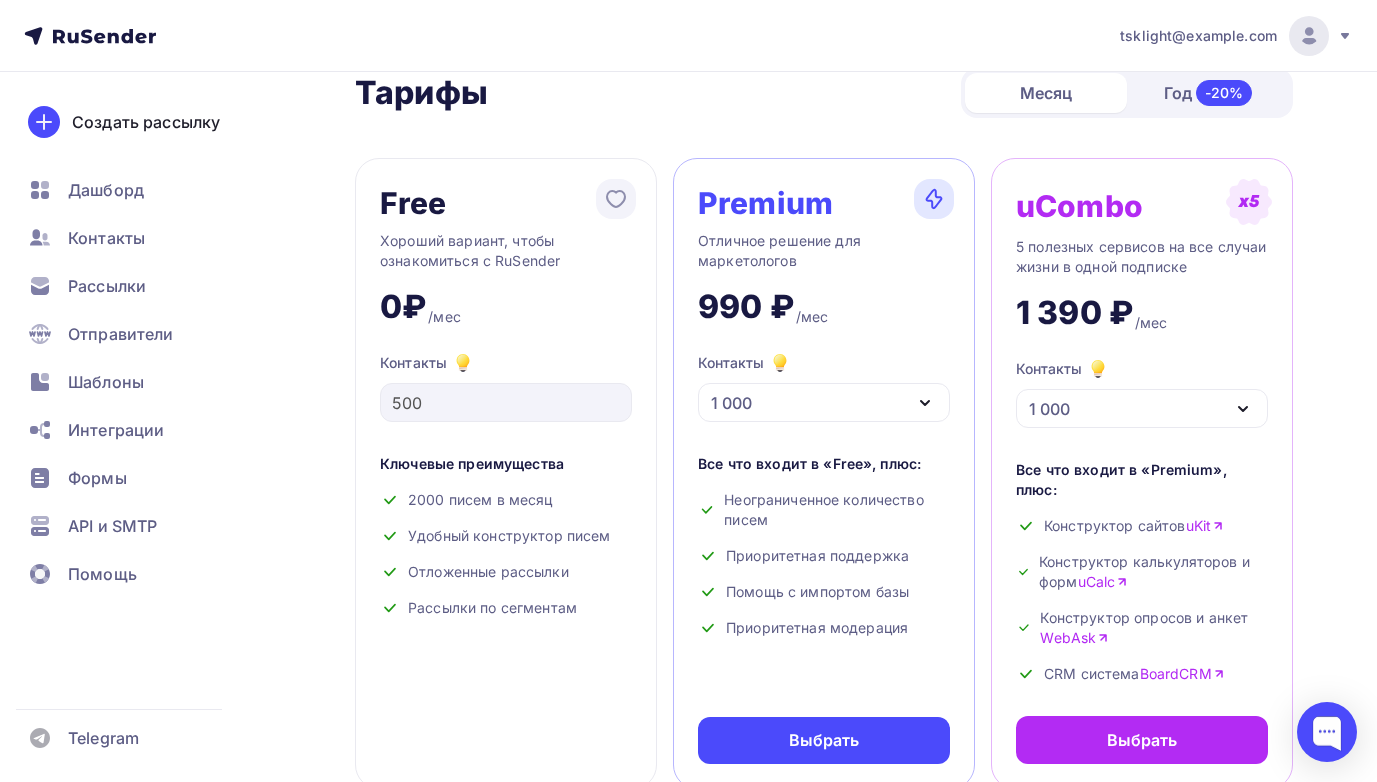 scroll, scrollTop: 0, scrollLeft: 0, axis: both 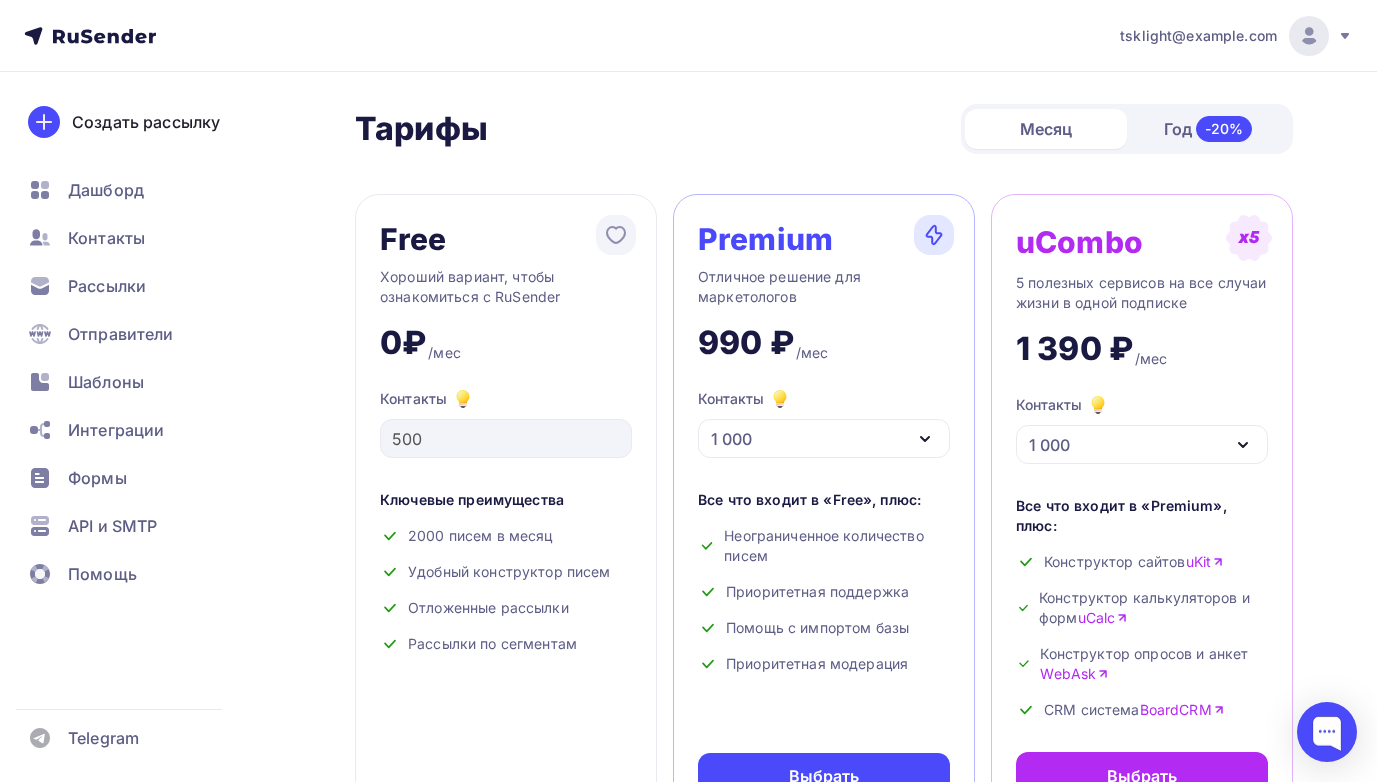 click 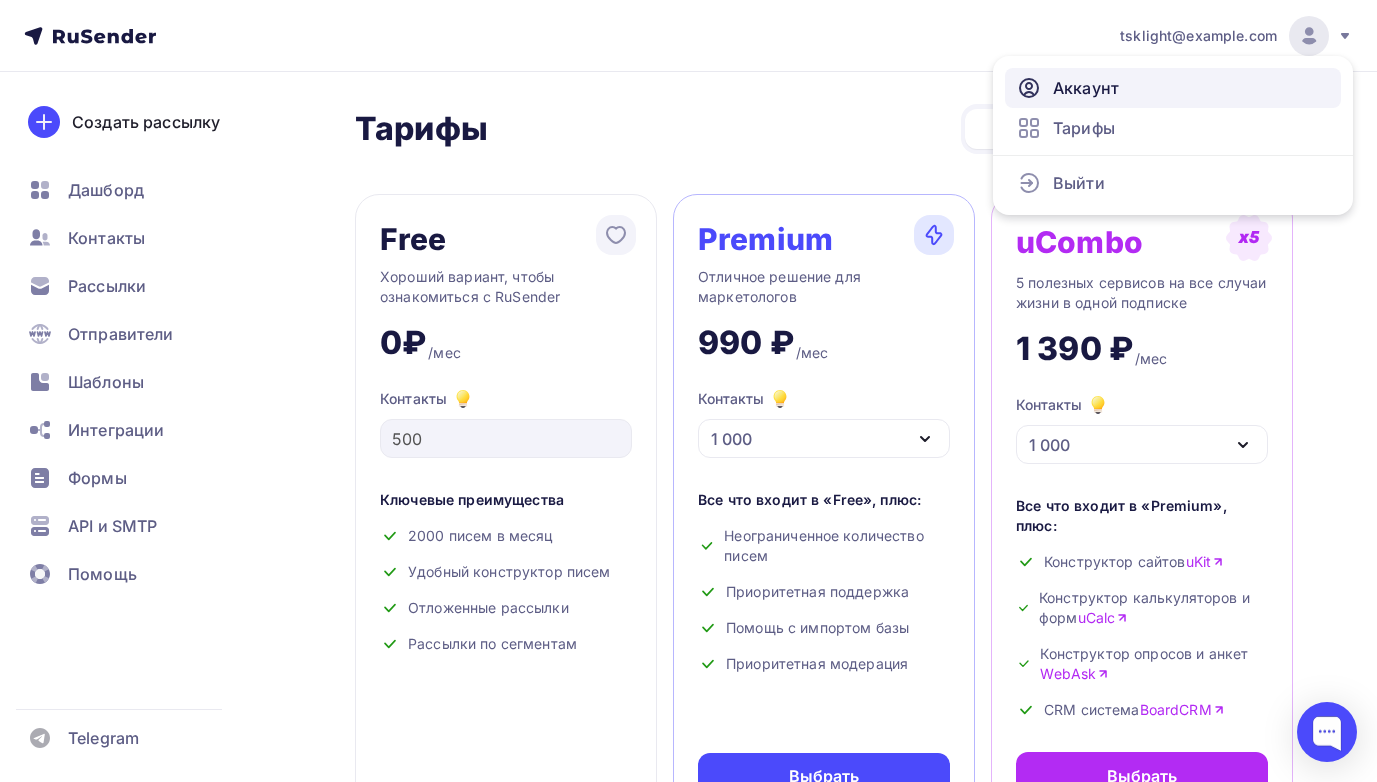 click on "Аккаунт" at bounding box center (1173, 88) 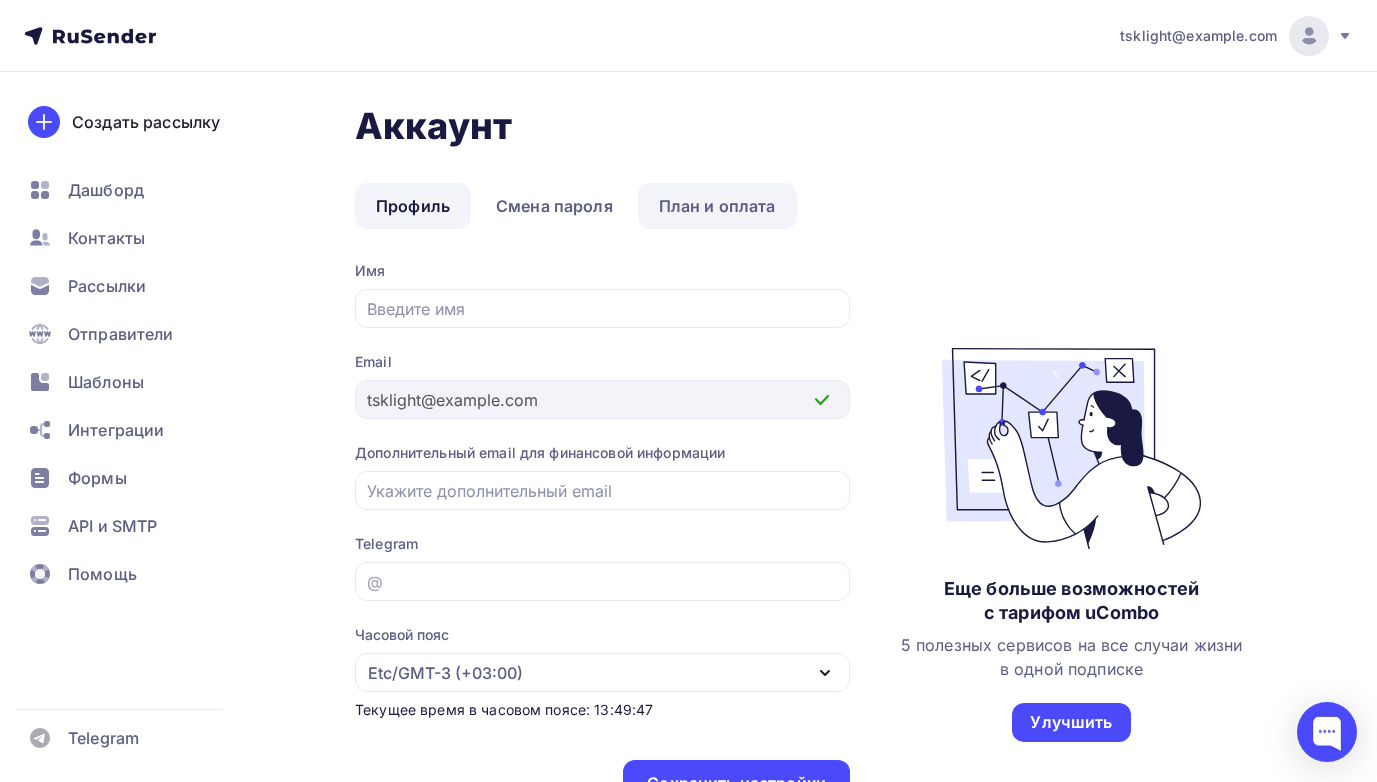 click on "План и оплата" at bounding box center (717, 206) 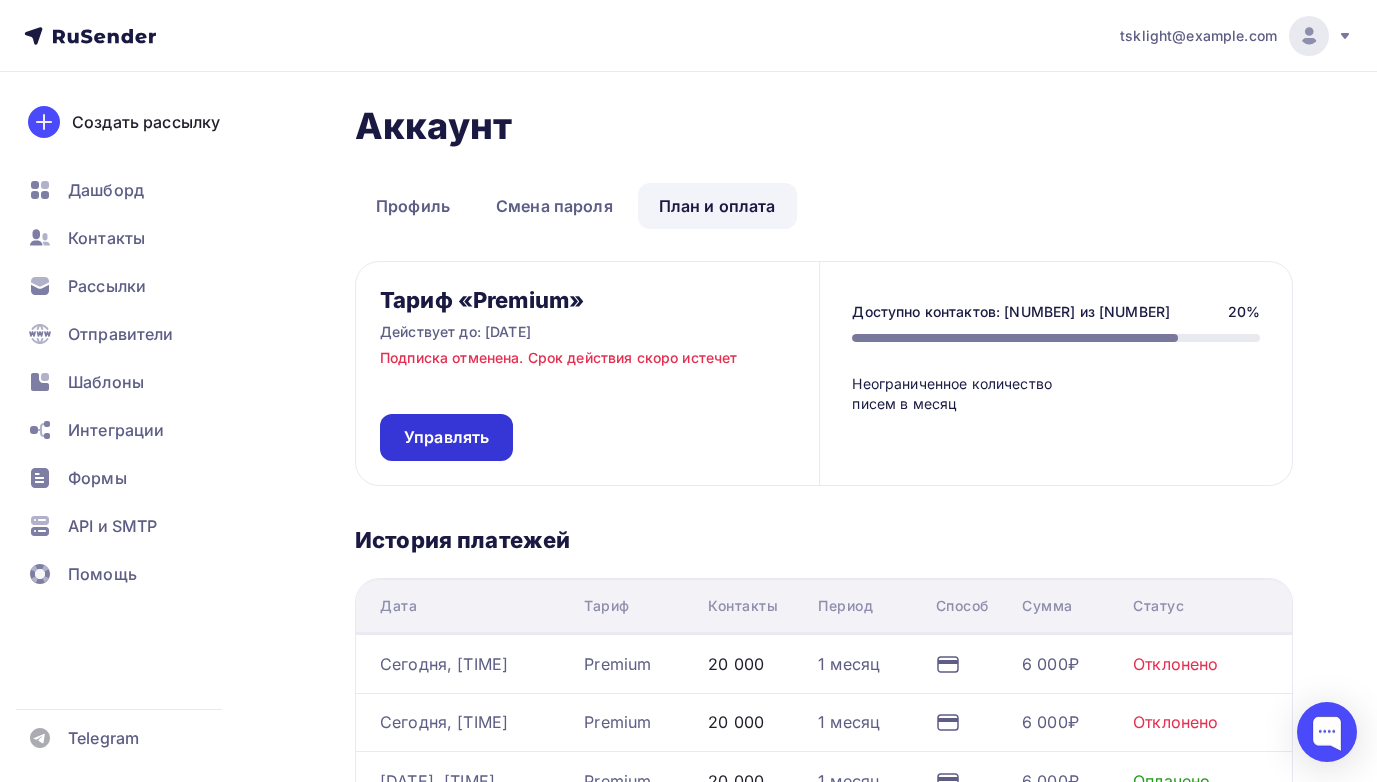 click on "Управлять" at bounding box center [446, 437] 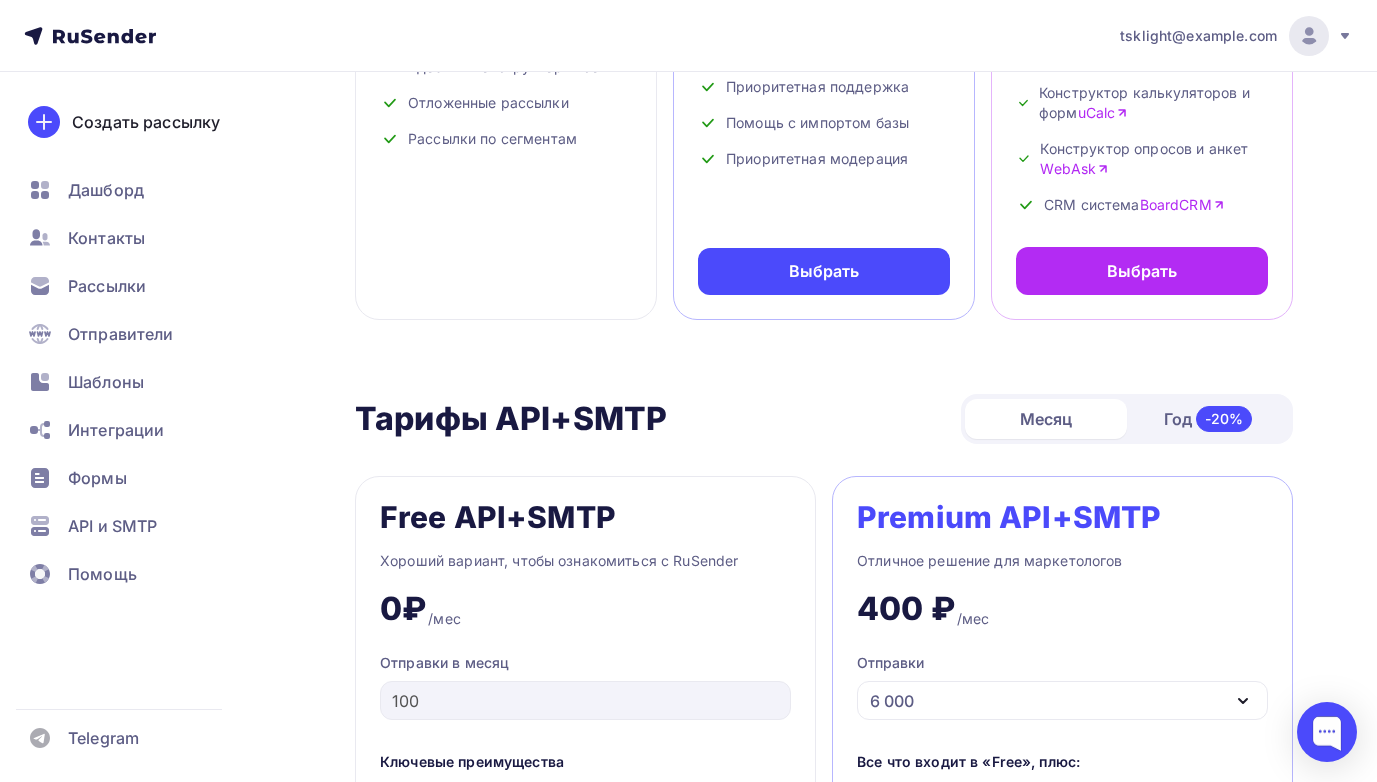scroll, scrollTop: 600, scrollLeft: 0, axis: vertical 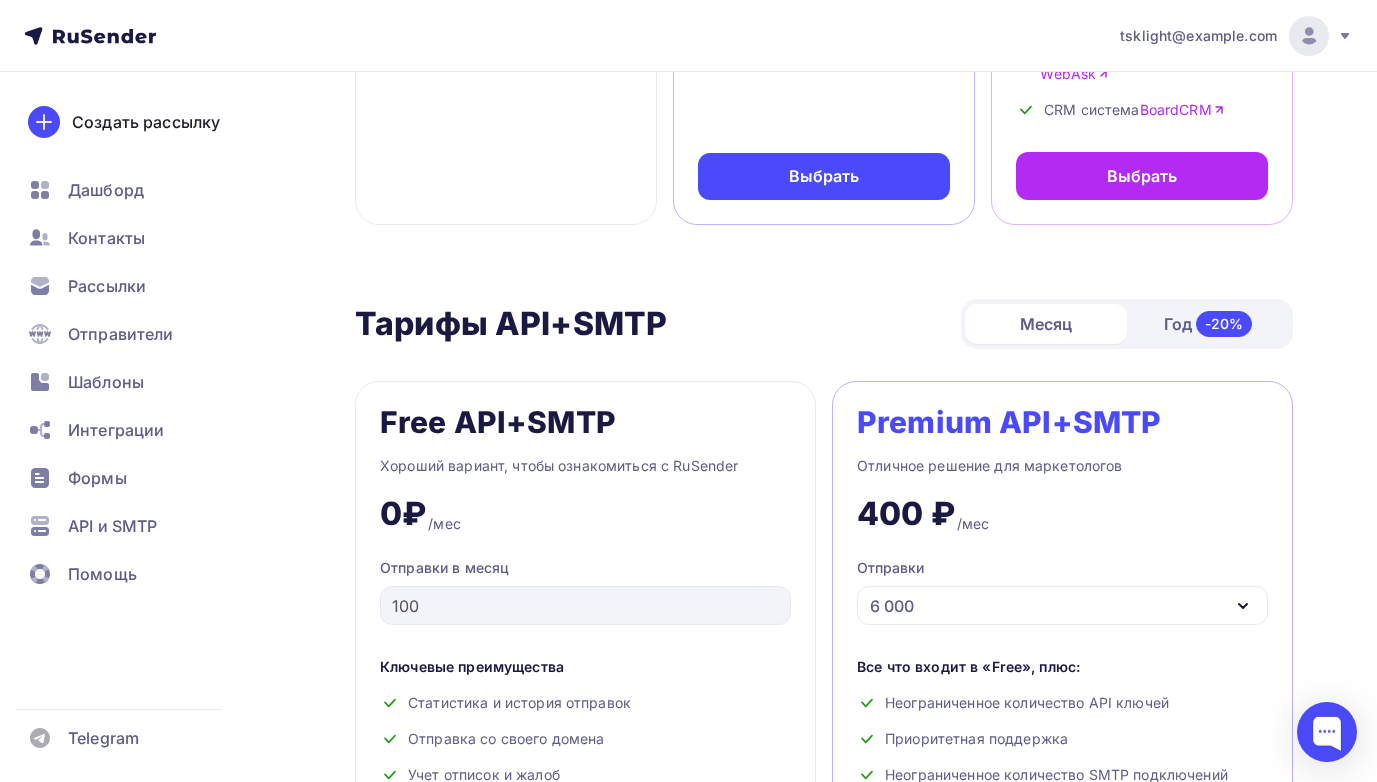 click on "Месяц" at bounding box center [1046, 324] 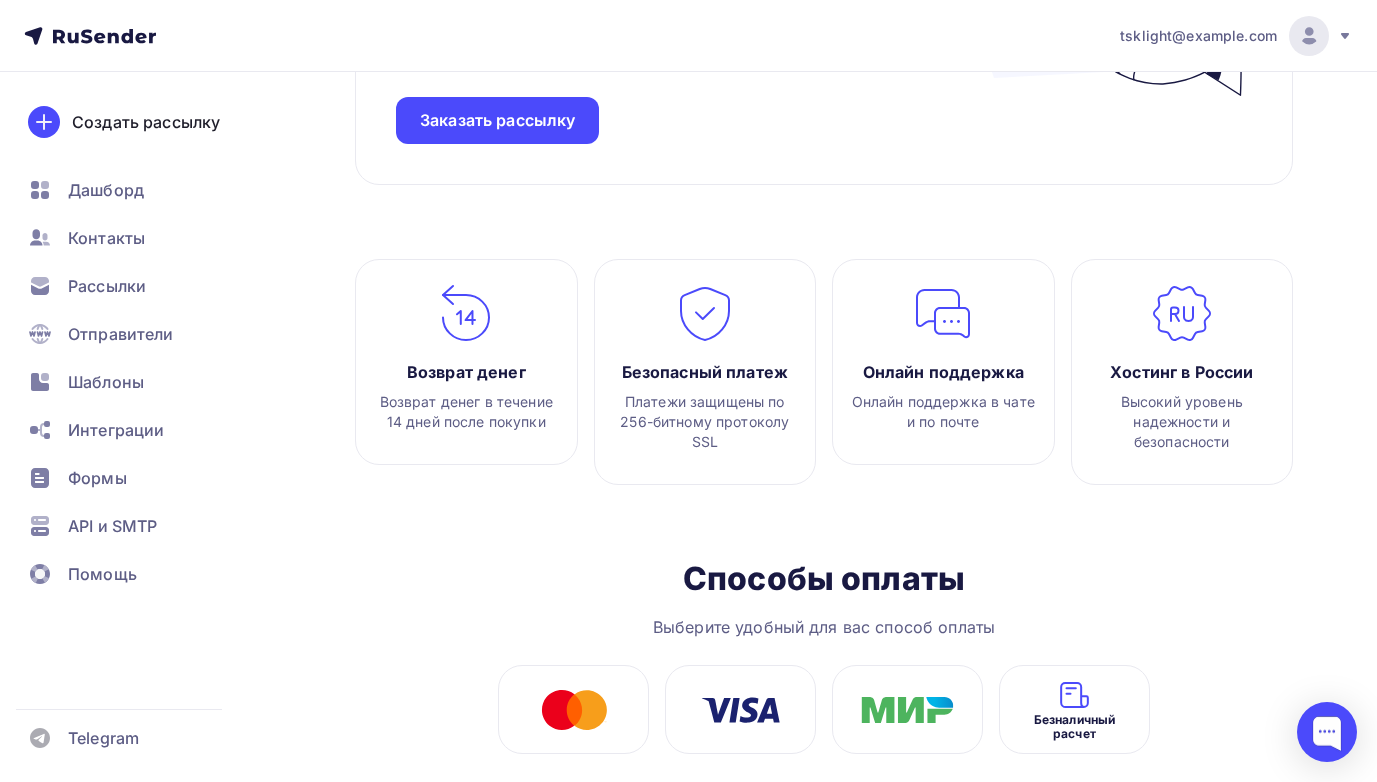scroll, scrollTop: 2400, scrollLeft: 0, axis: vertical 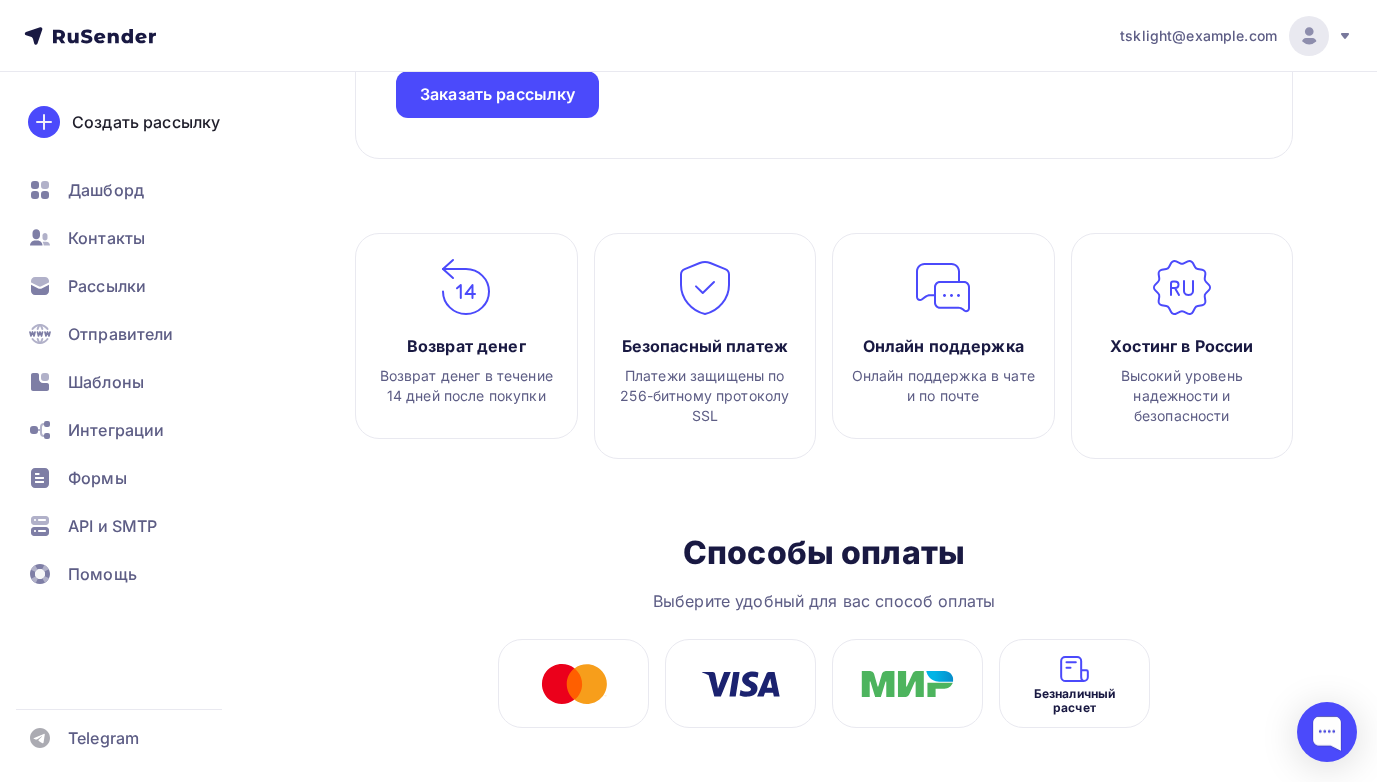 click on "Выберите удобный для вас способ оплаты" at bounding box center [824, 601] 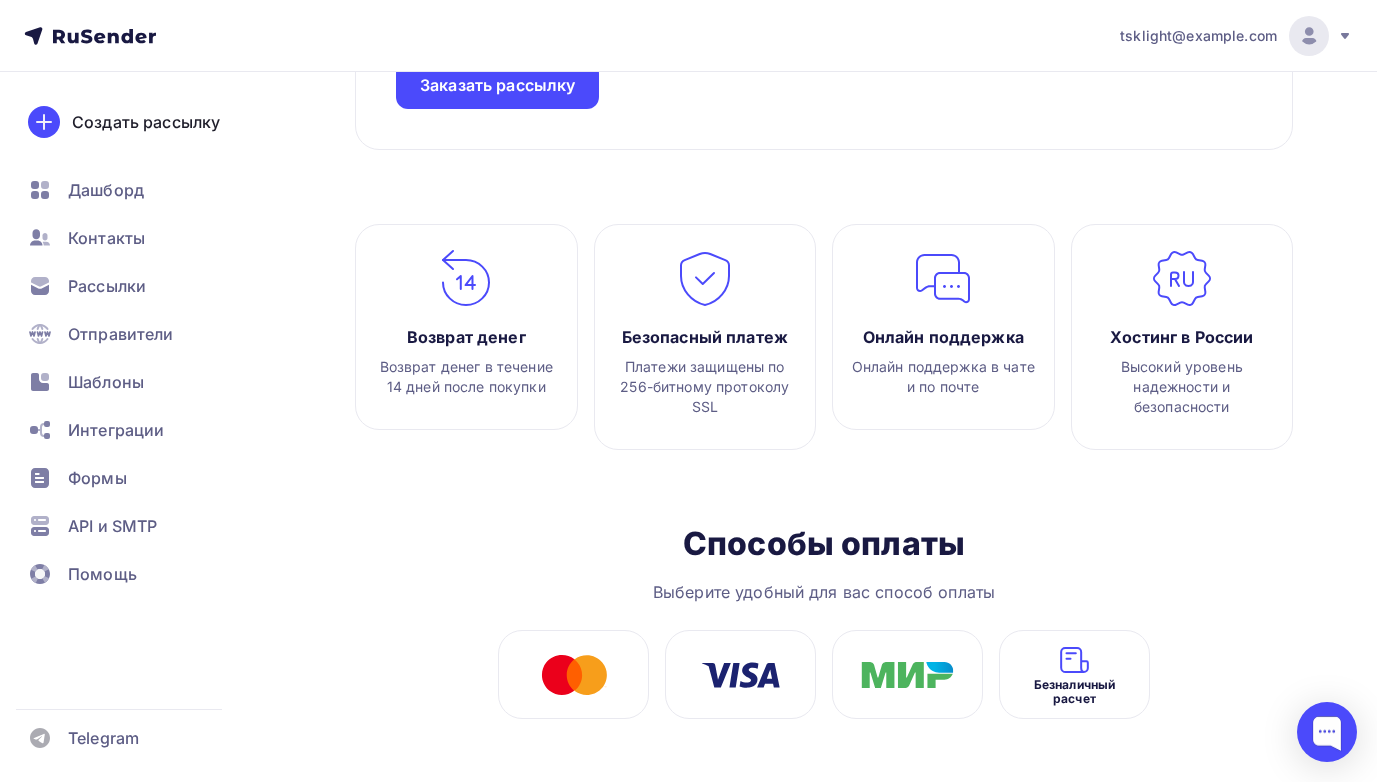 scroll, scrollTop: 2411, scrollLeft: 0, axis: vertical 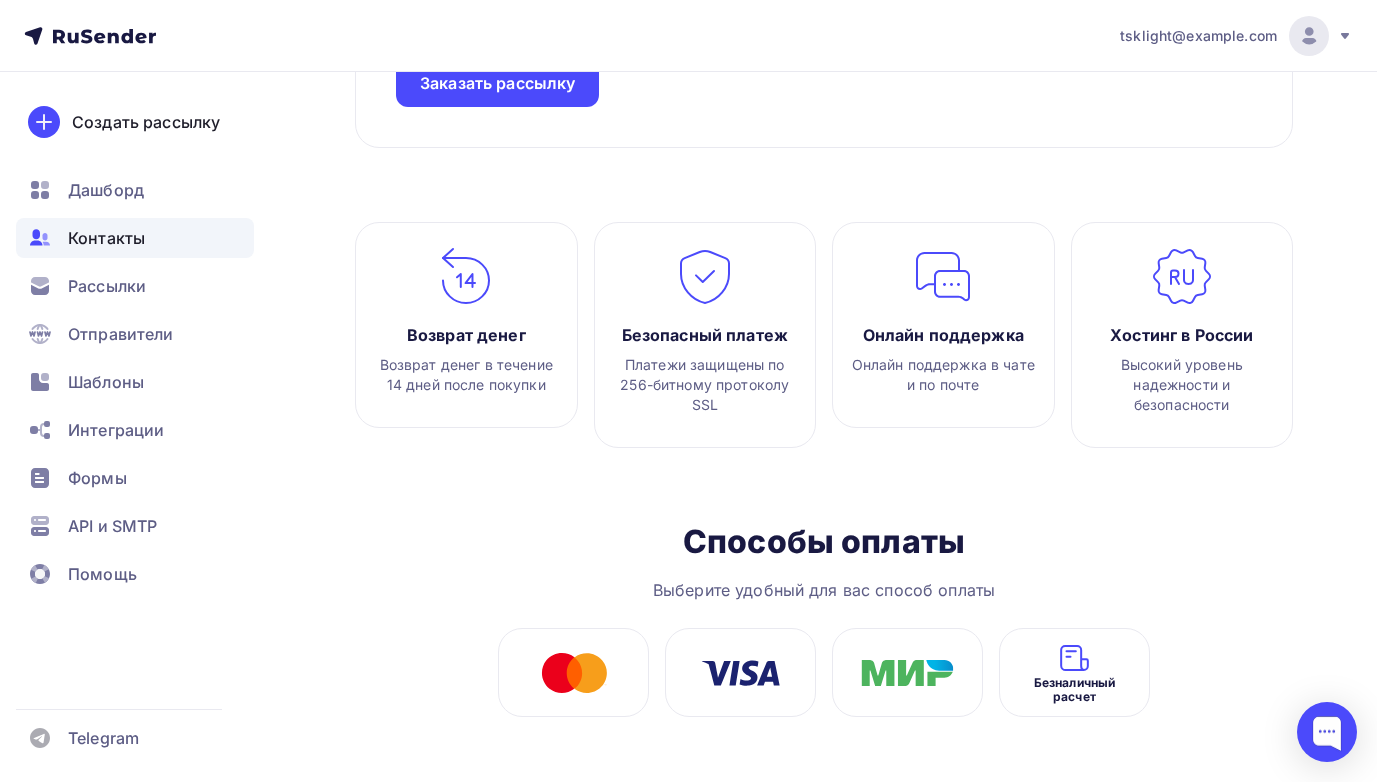 click on "Контакты" at bounding box center (106, 238) 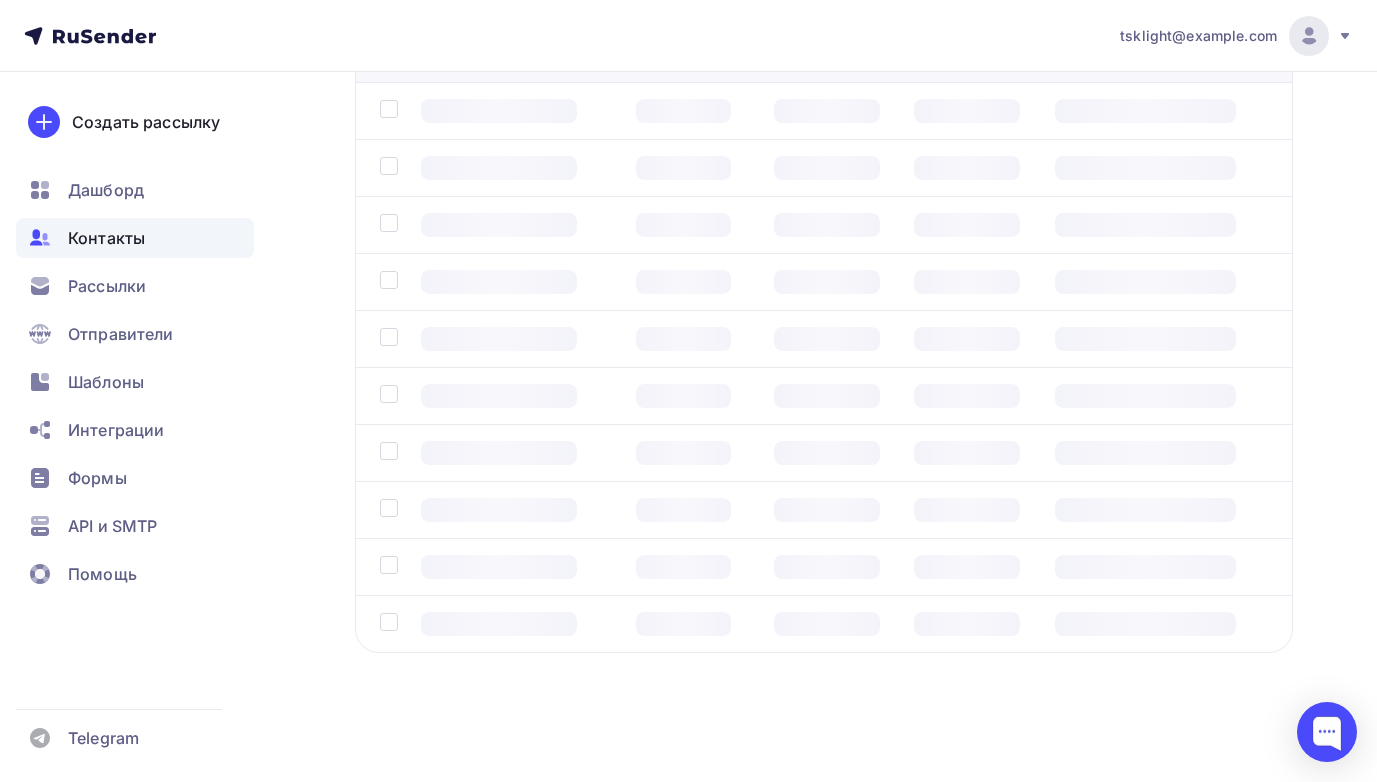 scroll, scrollTop: 0, scrollLeft: 0, axis: both 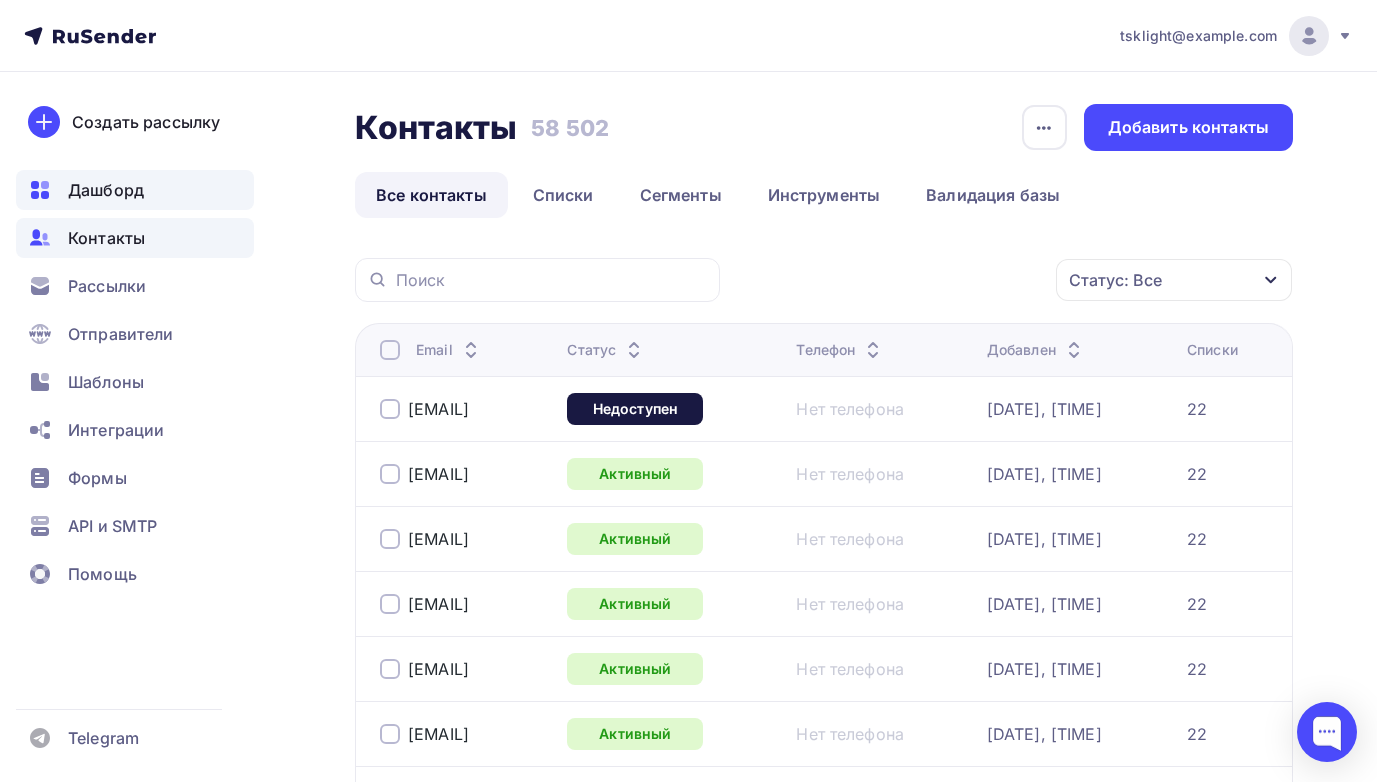 click on "Дашборд" at bounding box center [106, 190] 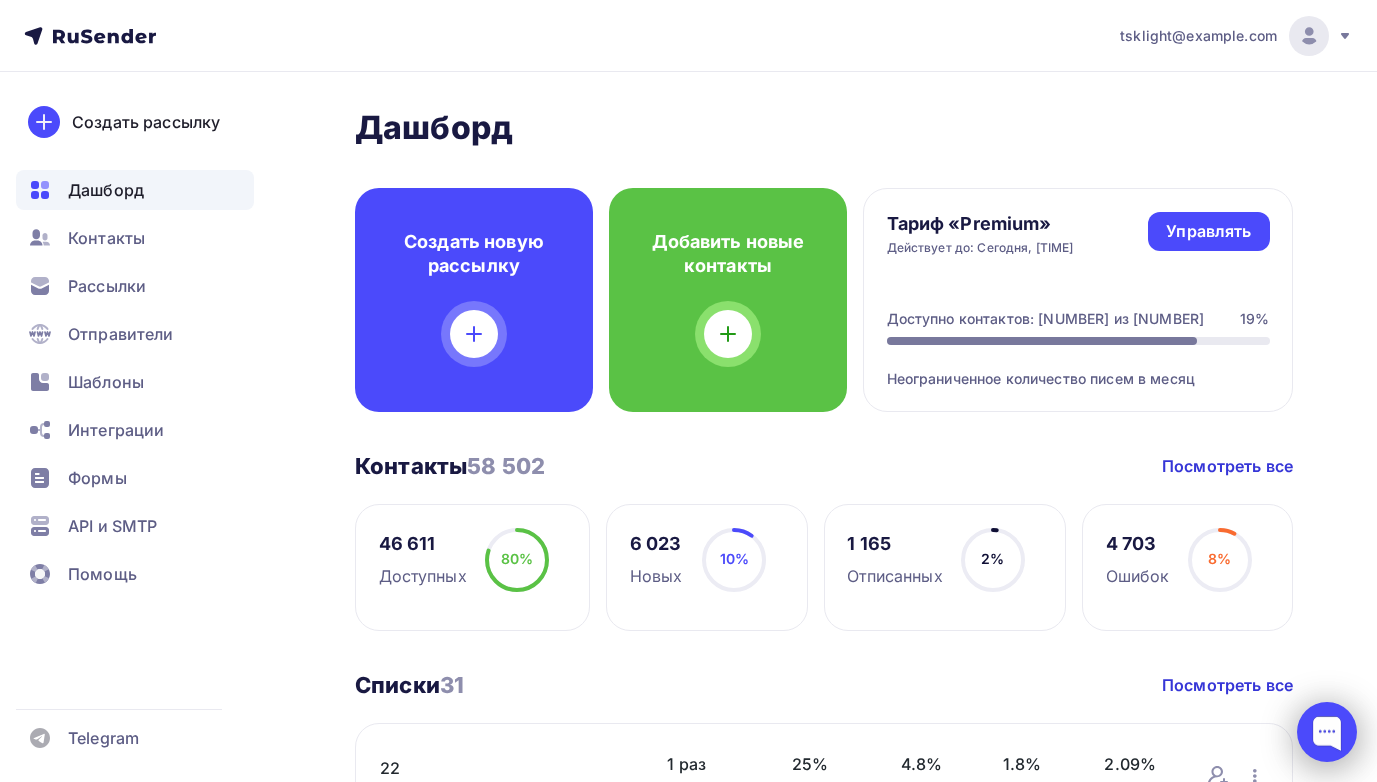 click at bounding box center (1327, 732) 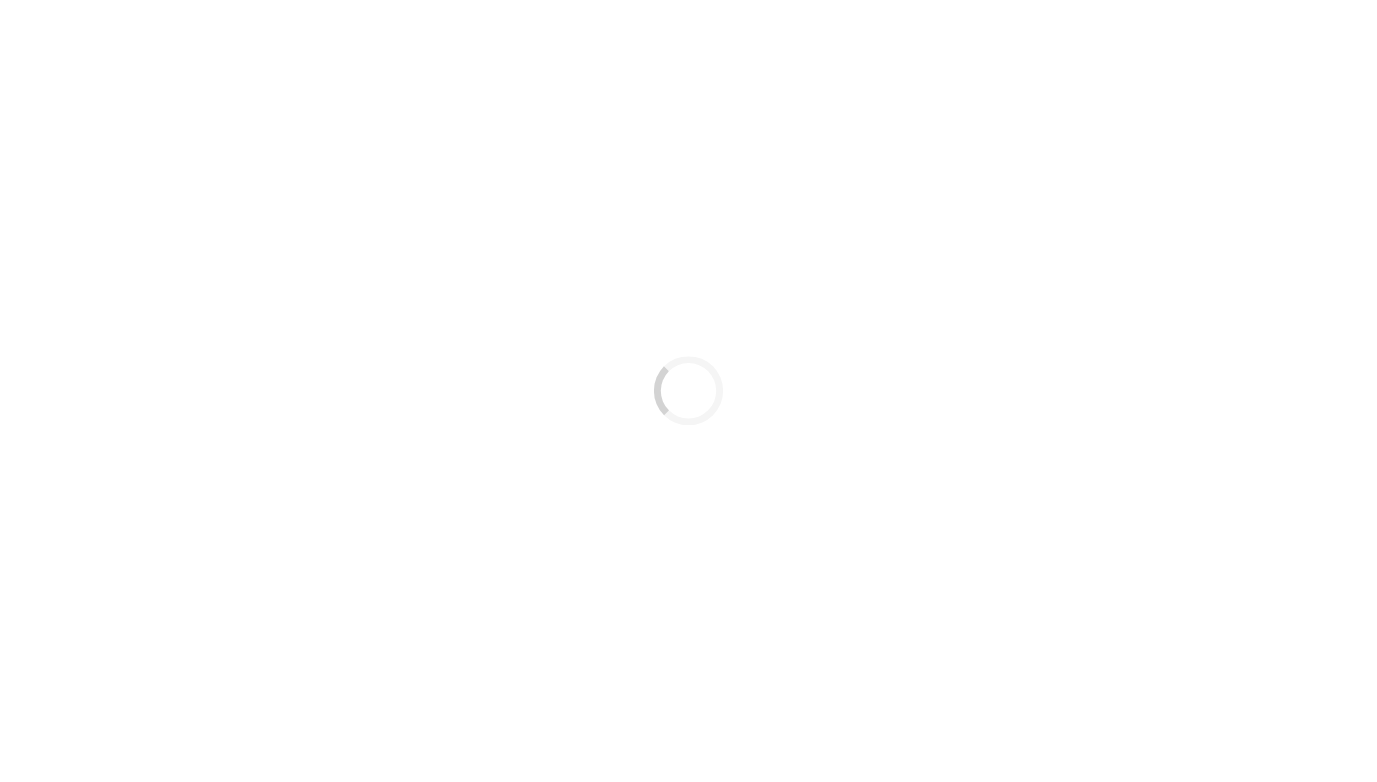scroll, scrollTop: 0, scrollLeft: 0, axis: both 